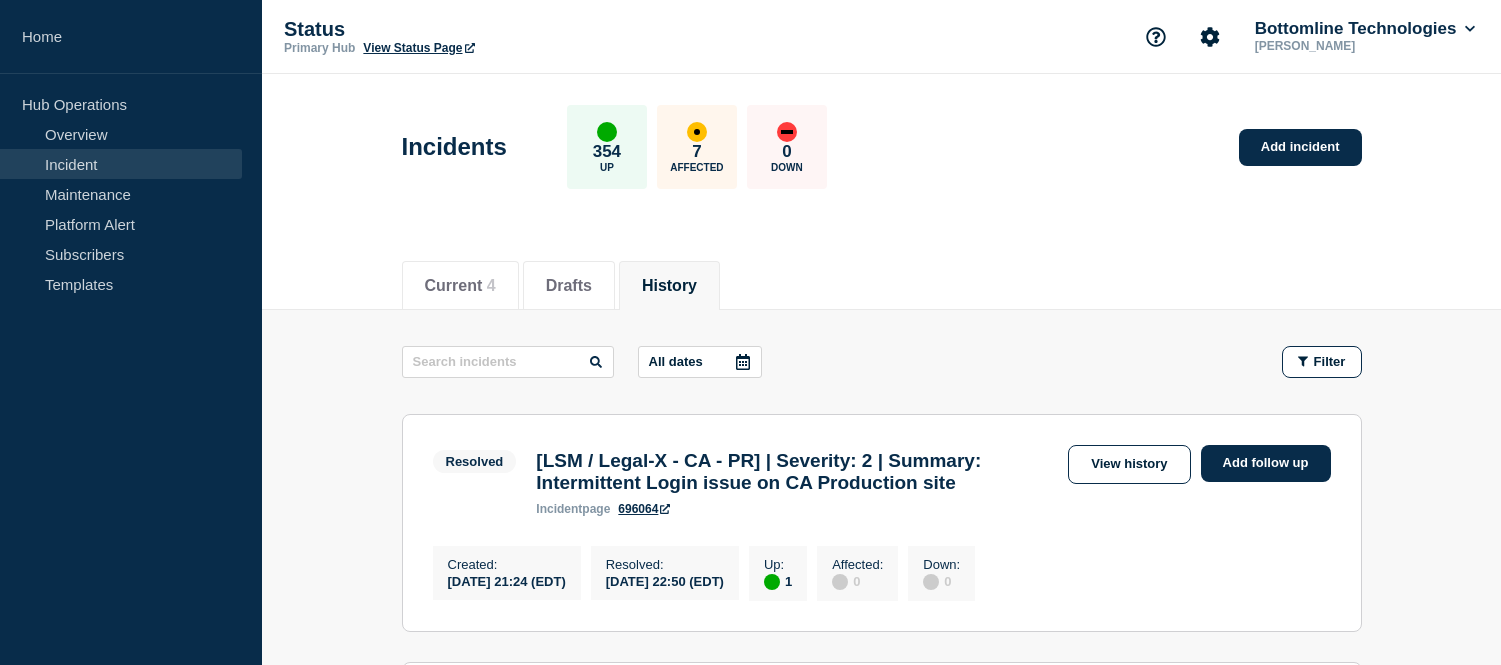 scroll, scrollTop: 0, scrollLeft: 0, axis: both 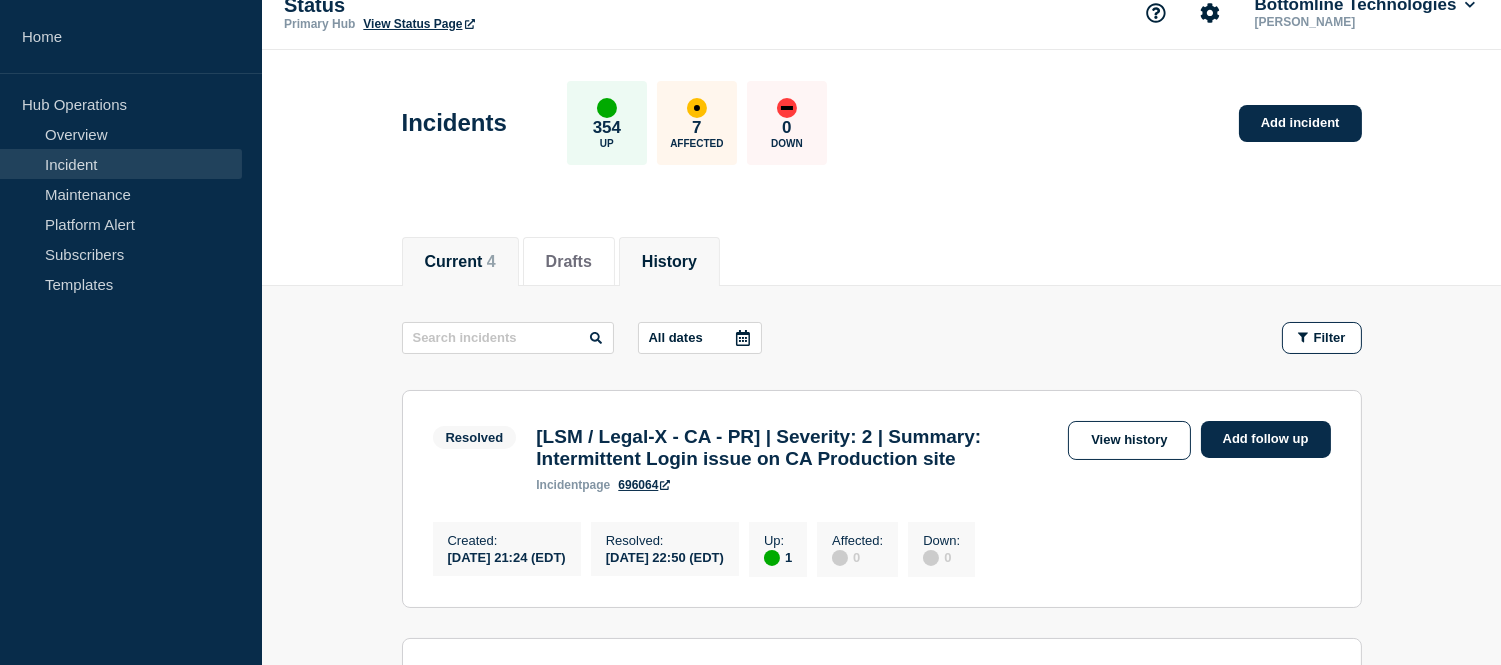 click on "Current    4" at bounding box center [460, 262] 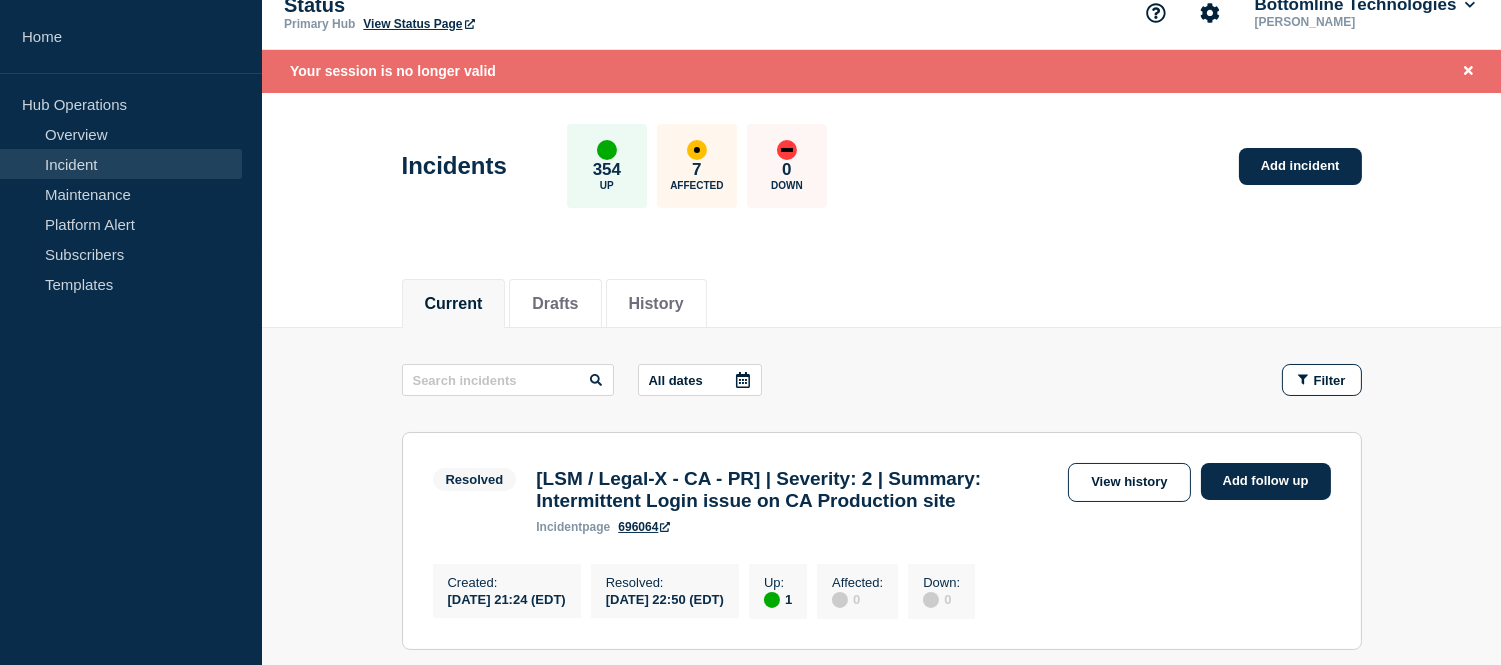 scroll, scrollTop: 183, scrollLeft: 0, axis: vertical 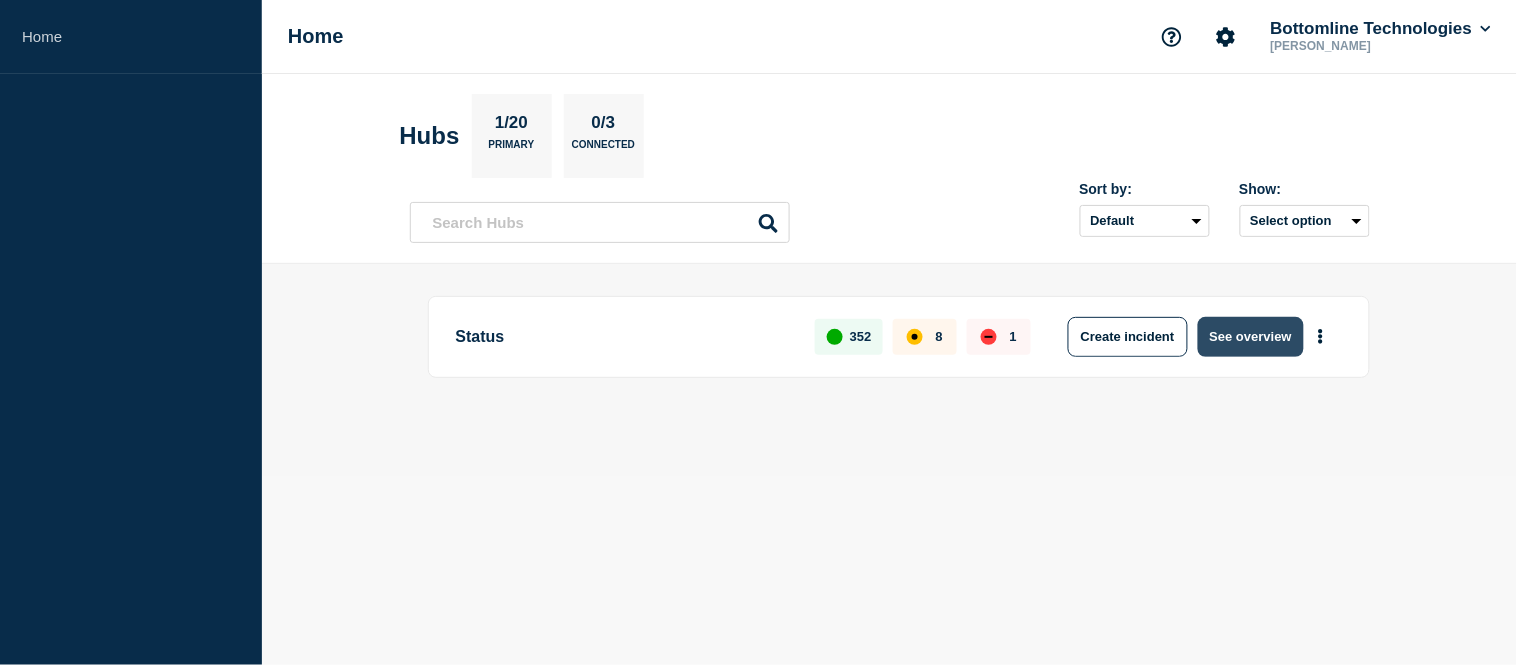 click on "See overview" at bounding box center (1251, 337) 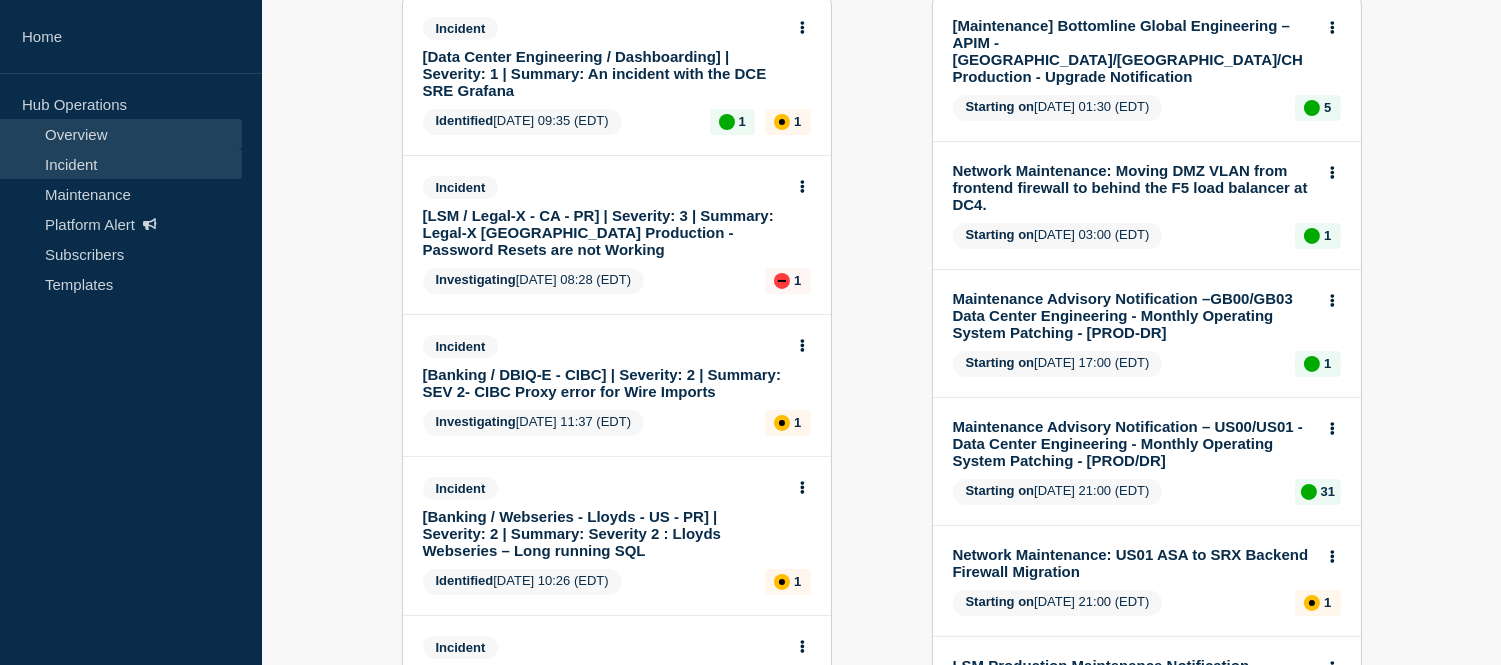 scroll, scrollTop: 295, scrollLeft: 0, axis: vertical 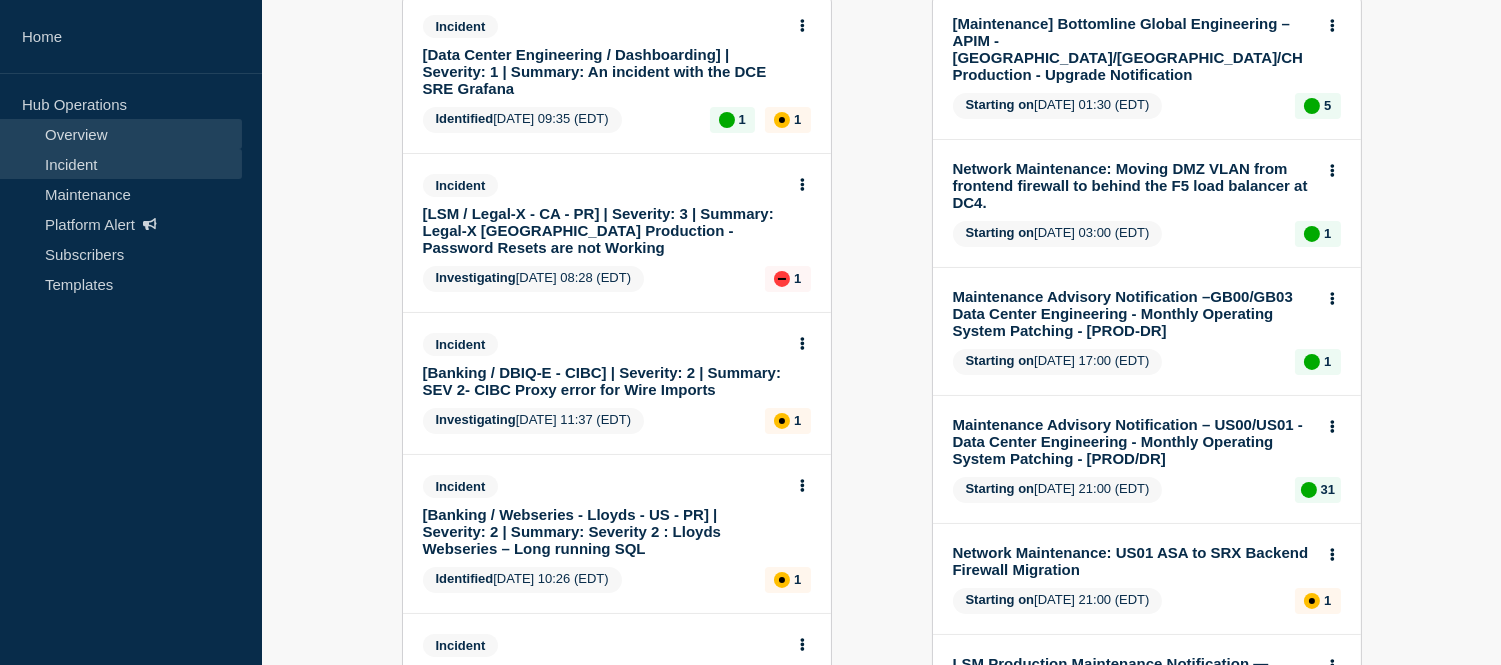 click on "Incident" at bounding box center [121, 164] 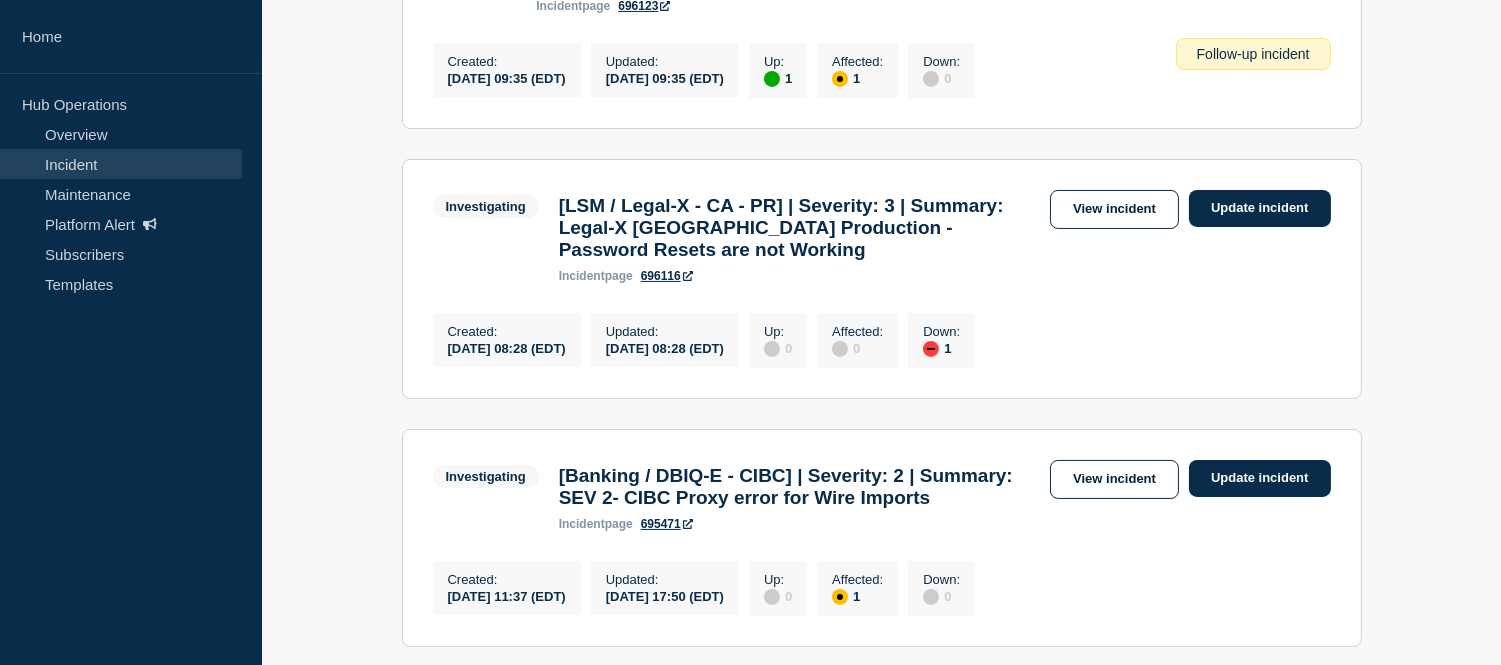 scroll, scrollTop: 508, scrollLeft: 0, axis: vertical 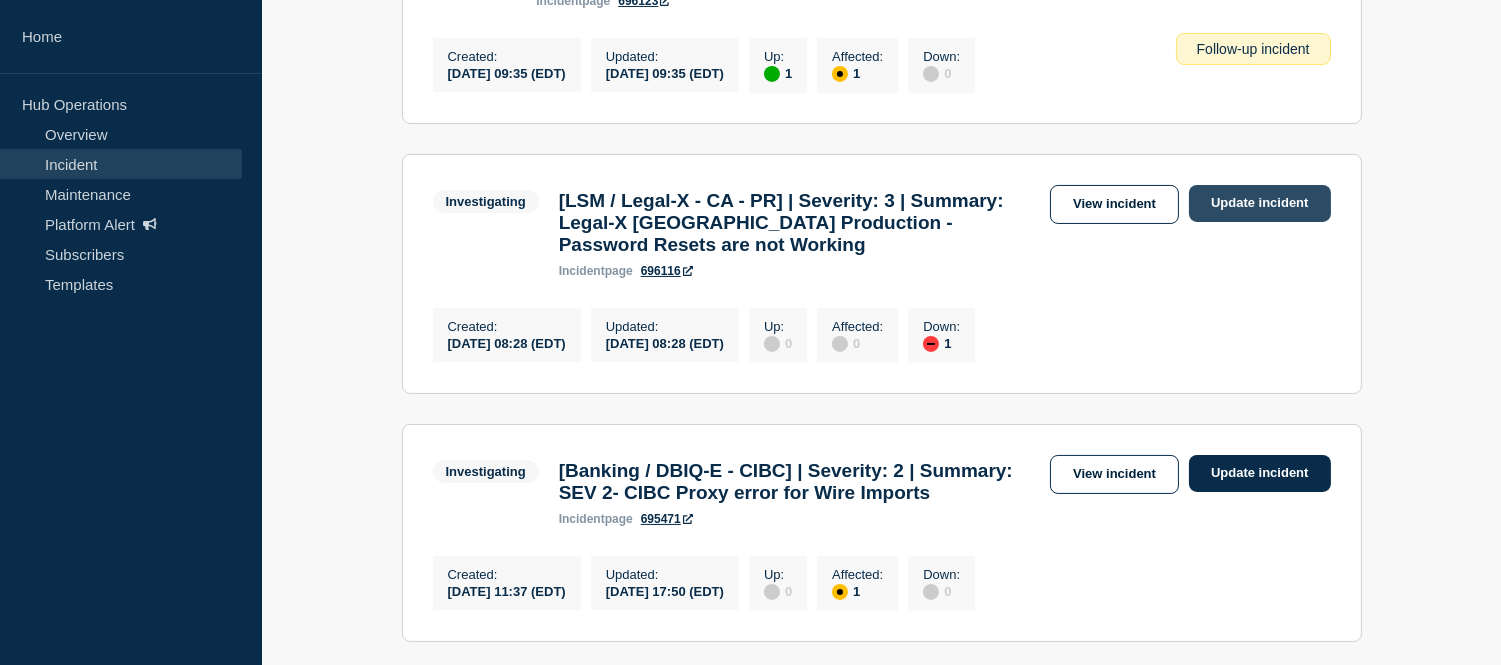 click on "Update incident" at bounding box center [1260, 203] 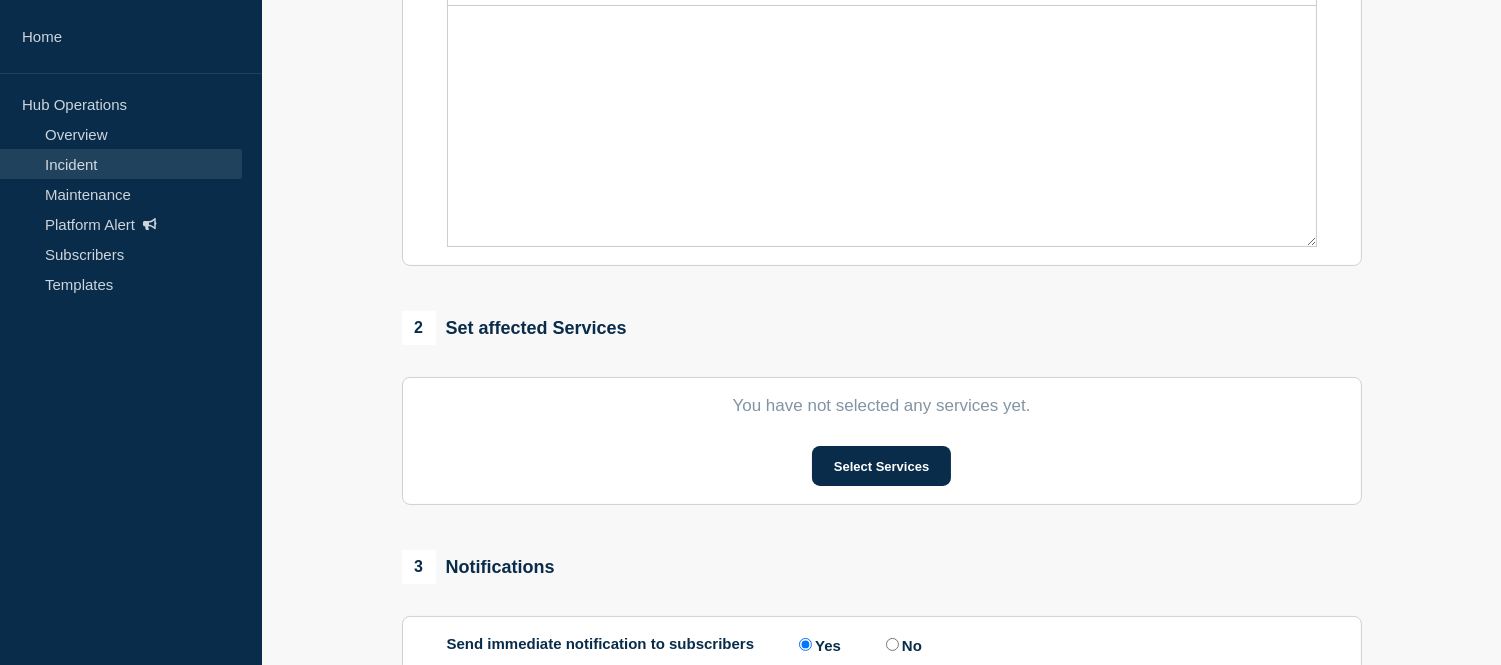 type on "[LSM / Legal-X - CA - PR] | Severity: 3 | Summary: Legal-X Canada Production - Password Resets are not Working" 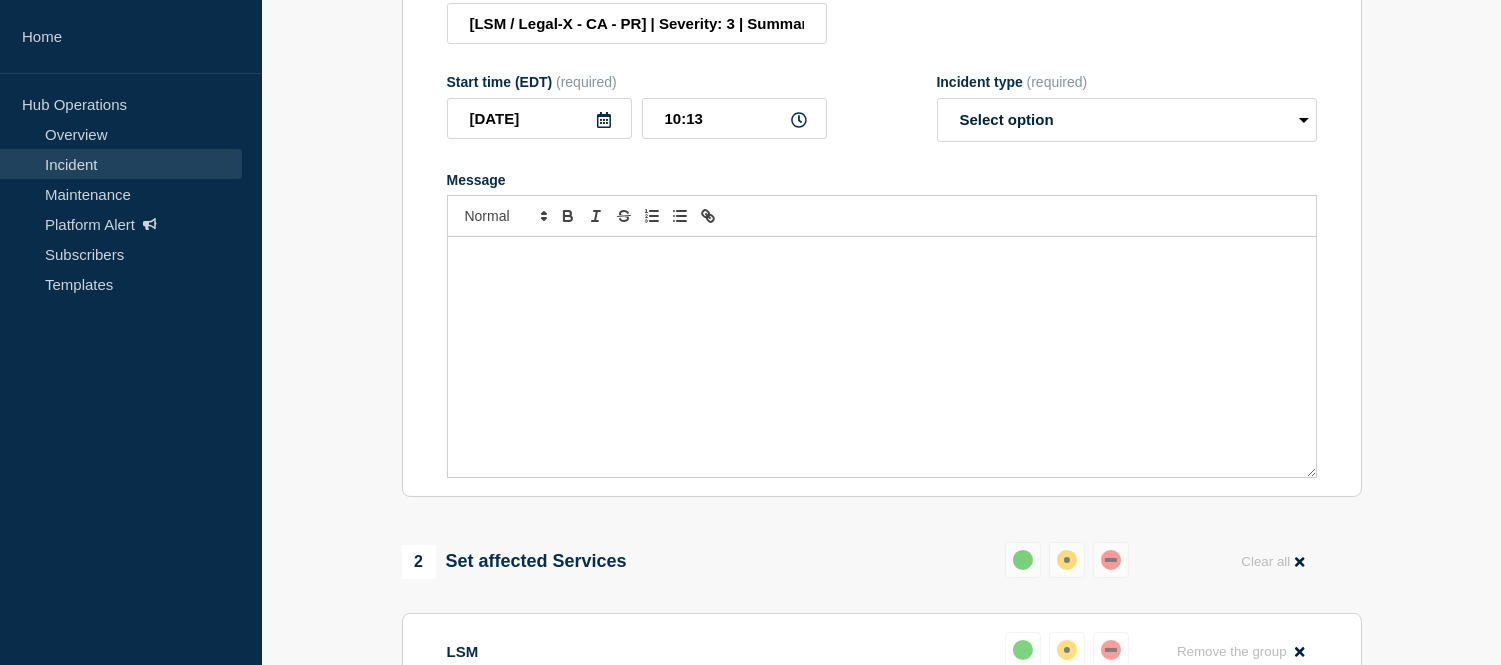 scroll, scrollTop: 351, scrollLeft: 0, axis: vertical 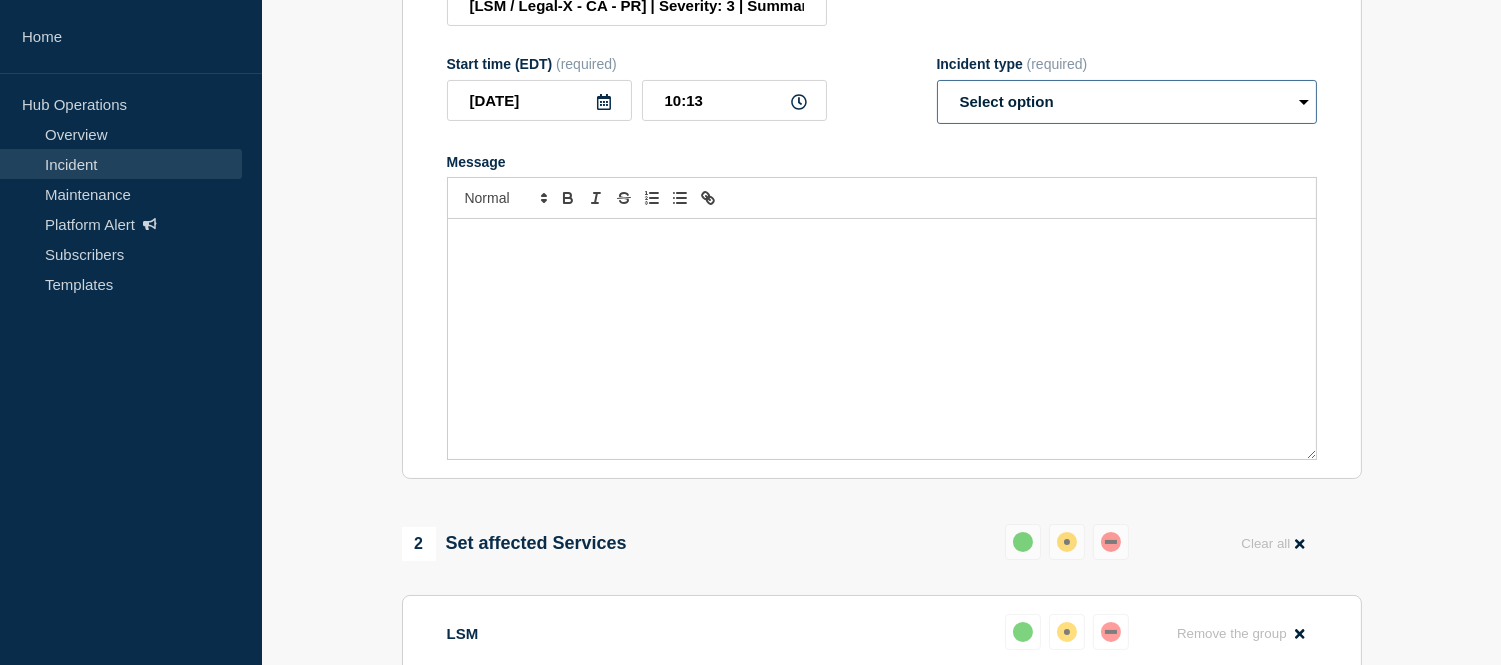 click on "Select option Investigating Identified Monitoring Resolved" at bounding box center [1127, 102] 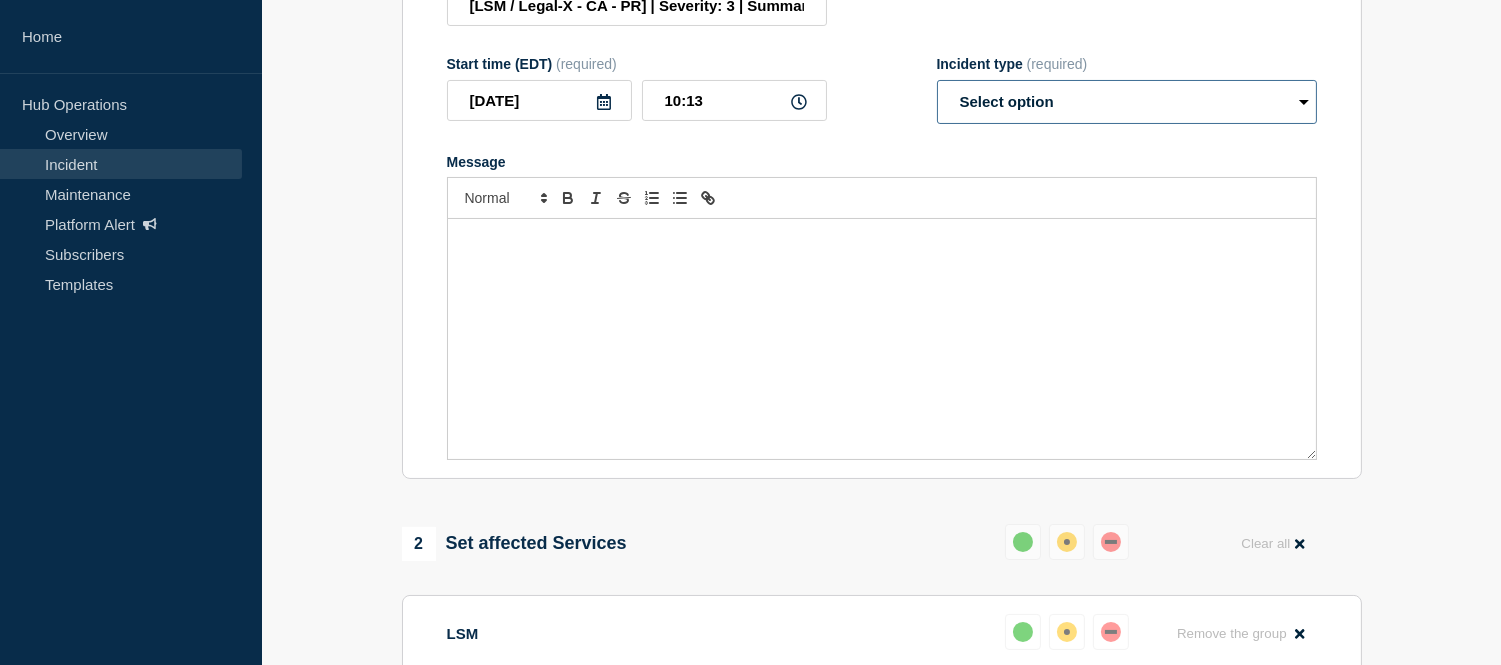 select on "investigating" 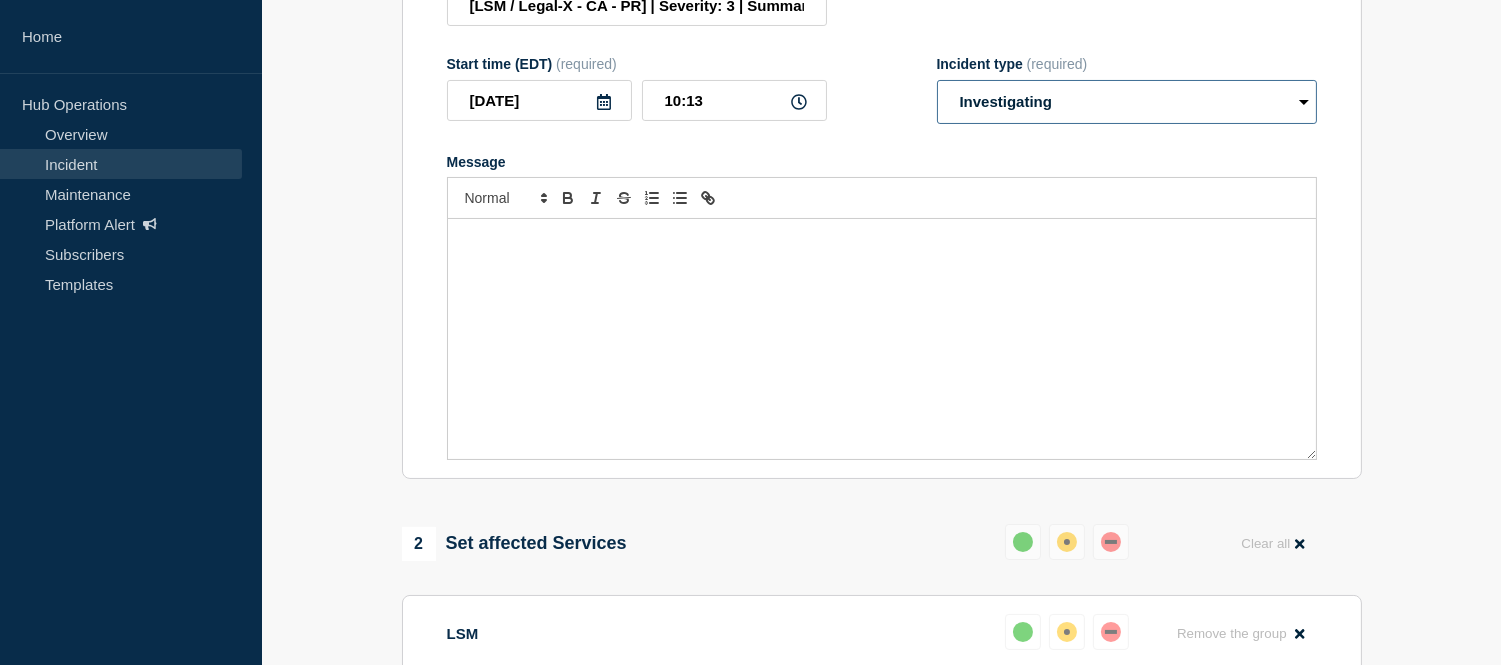 click on "Select option Investigating Identified Monitoring Resolved" at bounding box center (1127, 102) 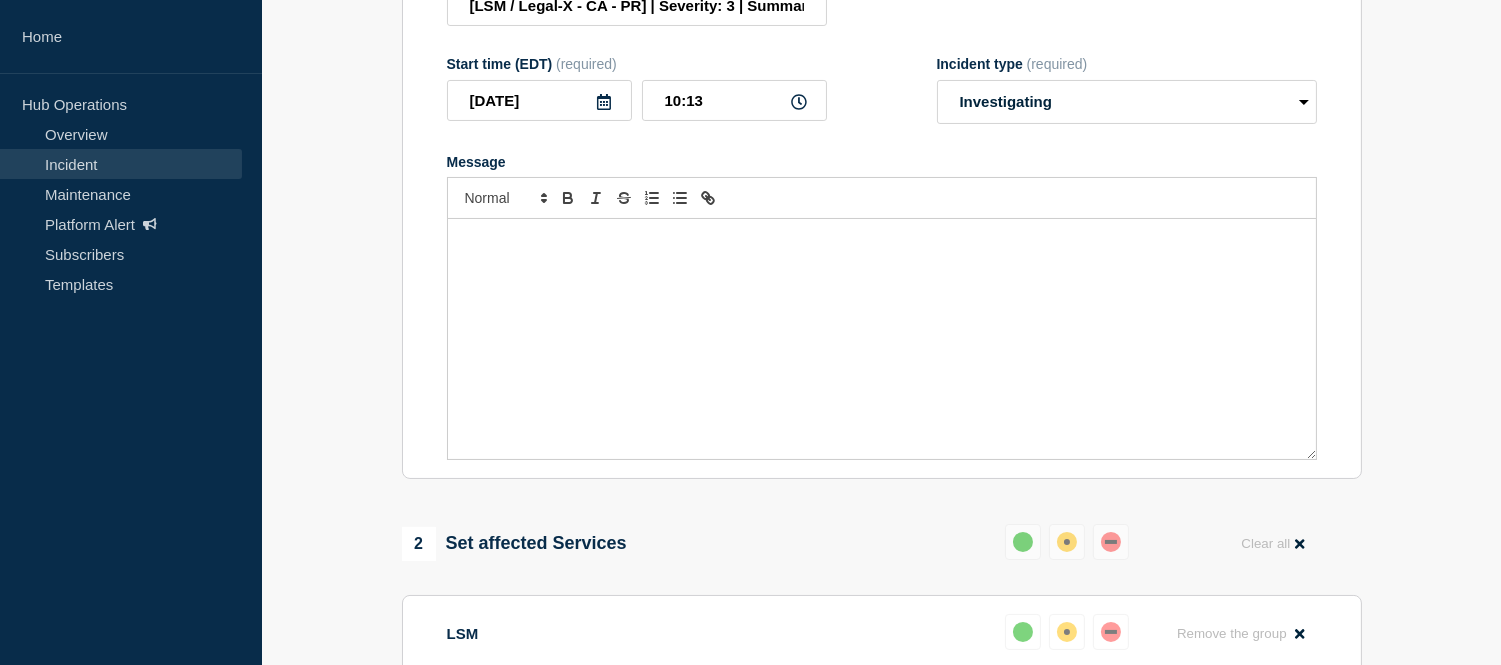 click at bounding box center [882, 339] 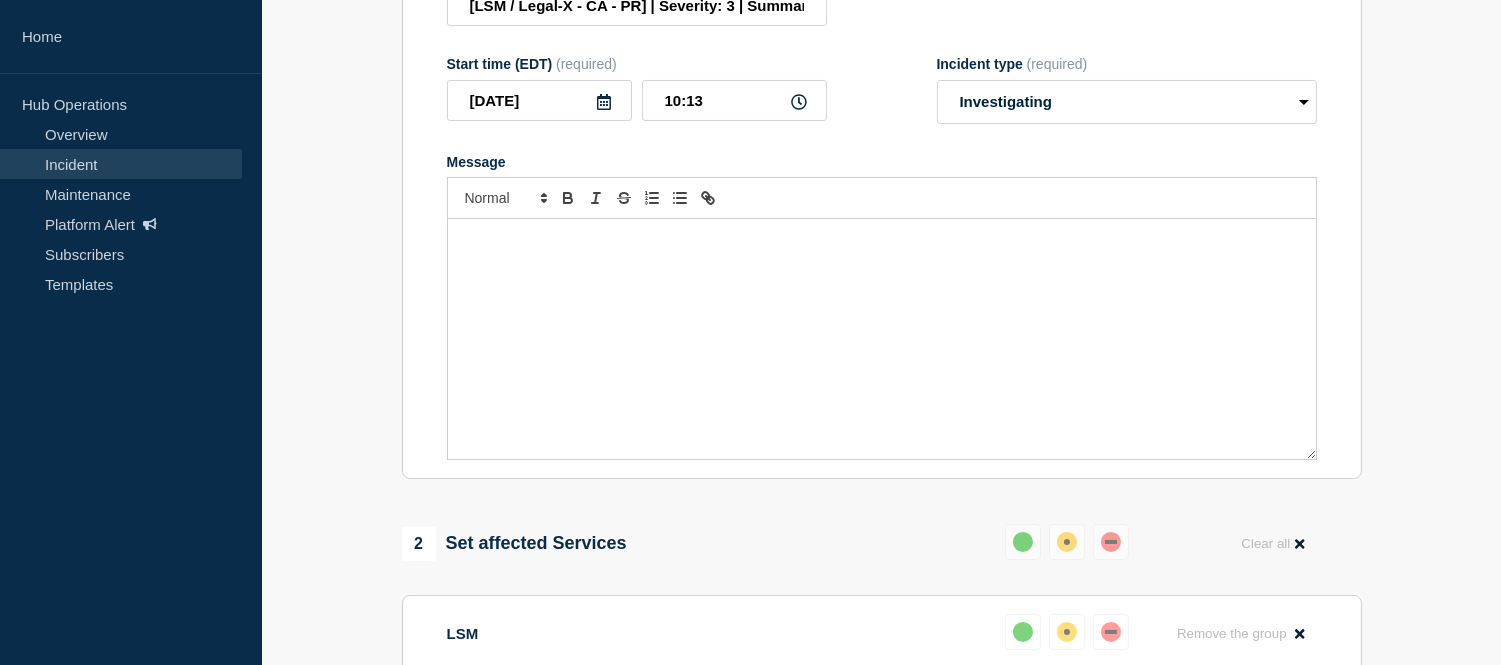 type 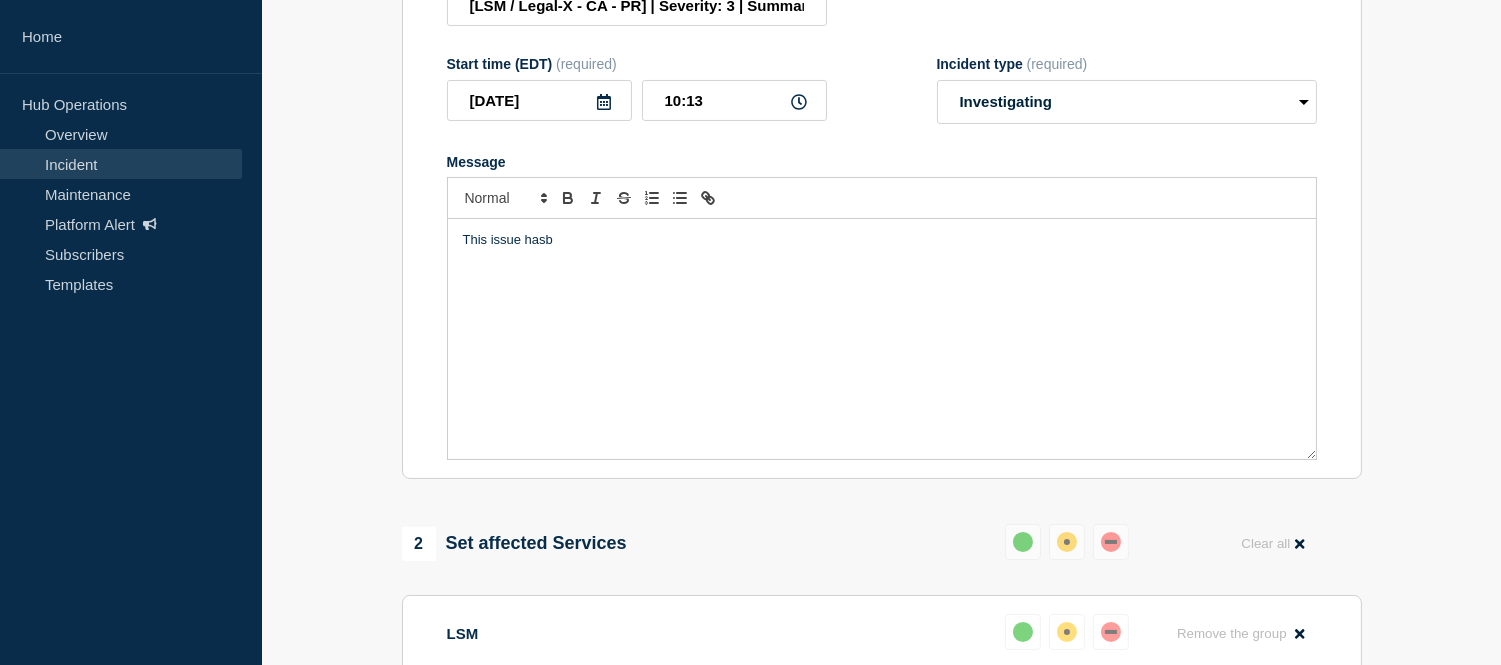 click on "This issue hasb" at bounding box center (882, 240) 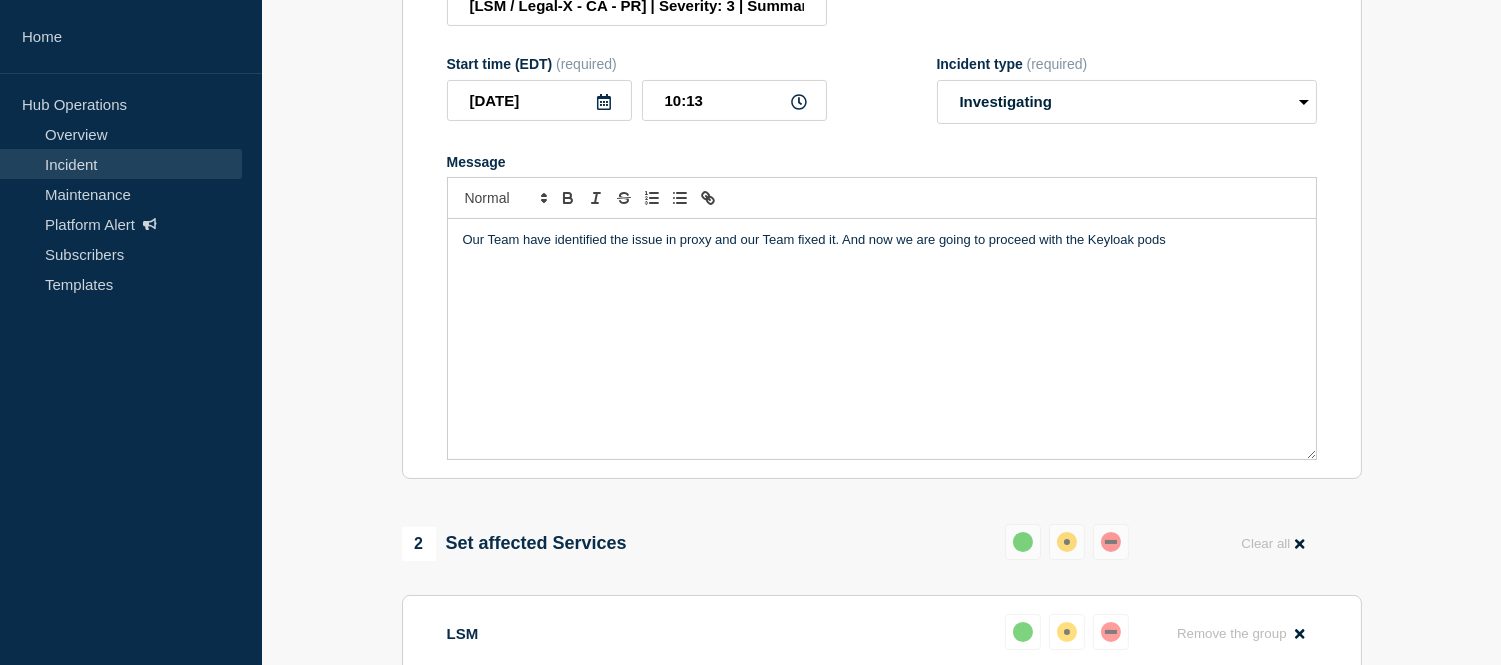 click on "Our Team have identified the issue in proxy and our Team fixed it. And now we are going to proceed with the Keyloak pods" at bounding box center (882, 240) 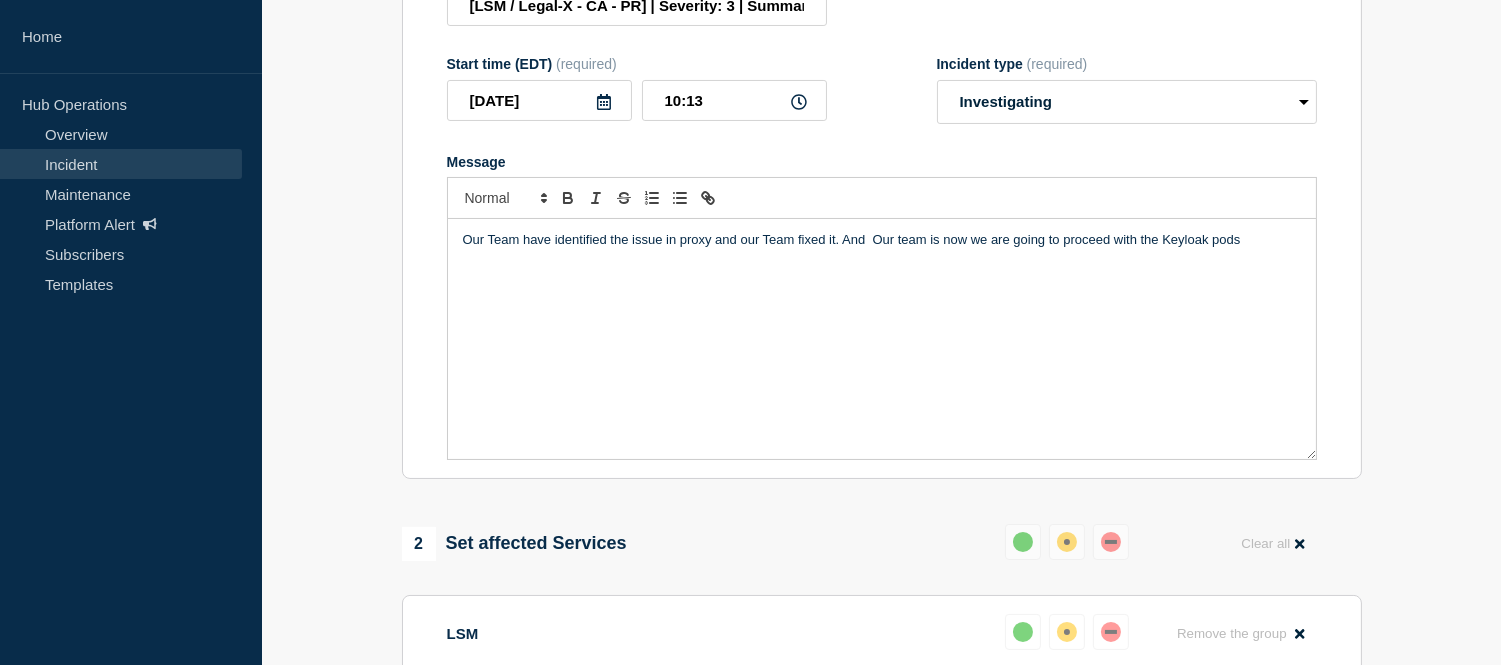 click on "Our Team have identified the issue in proxy and our Team fixed it. And  Our team is now we are going to proceed with the Keyloak pods" at bounding box center (882, 240) 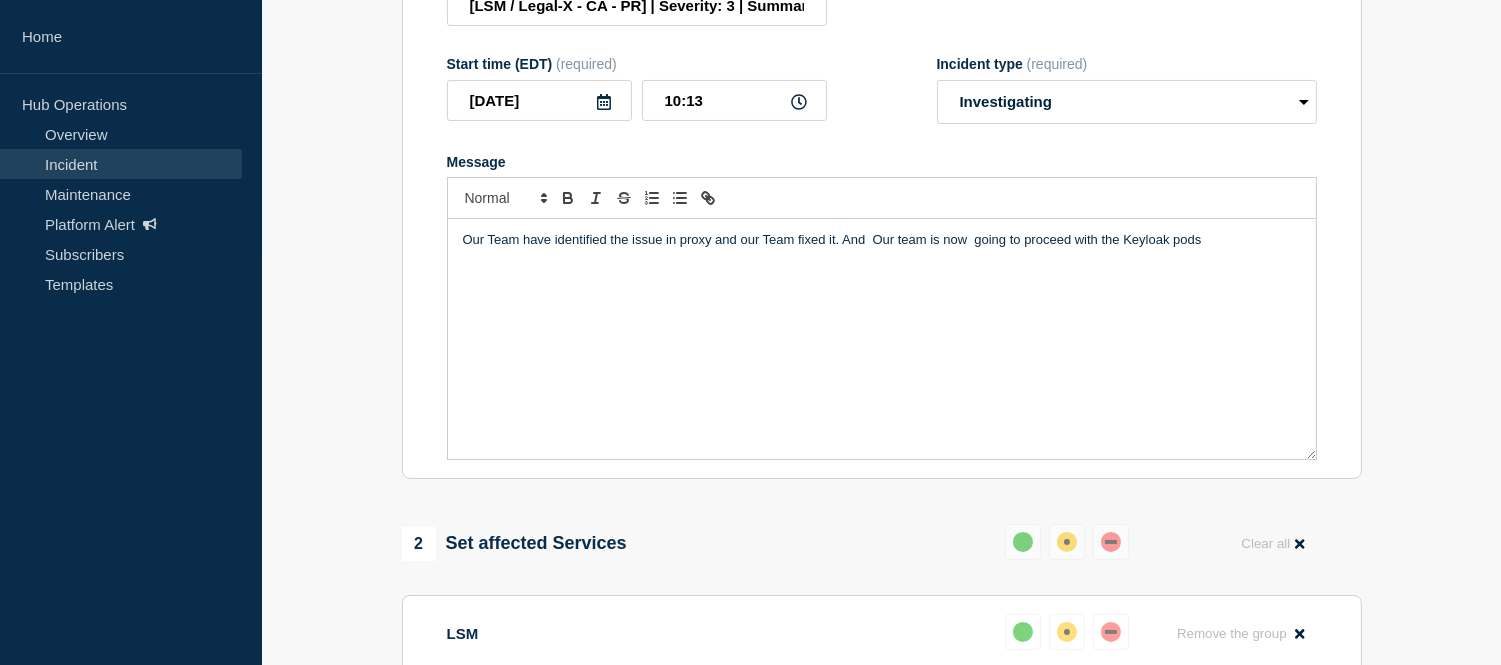 click on "Our Team have identified the issue in proxy and our Team fixed it. And  Our team is now  going to proceed with the Keyloak pods" at bounding box center [882, 240] 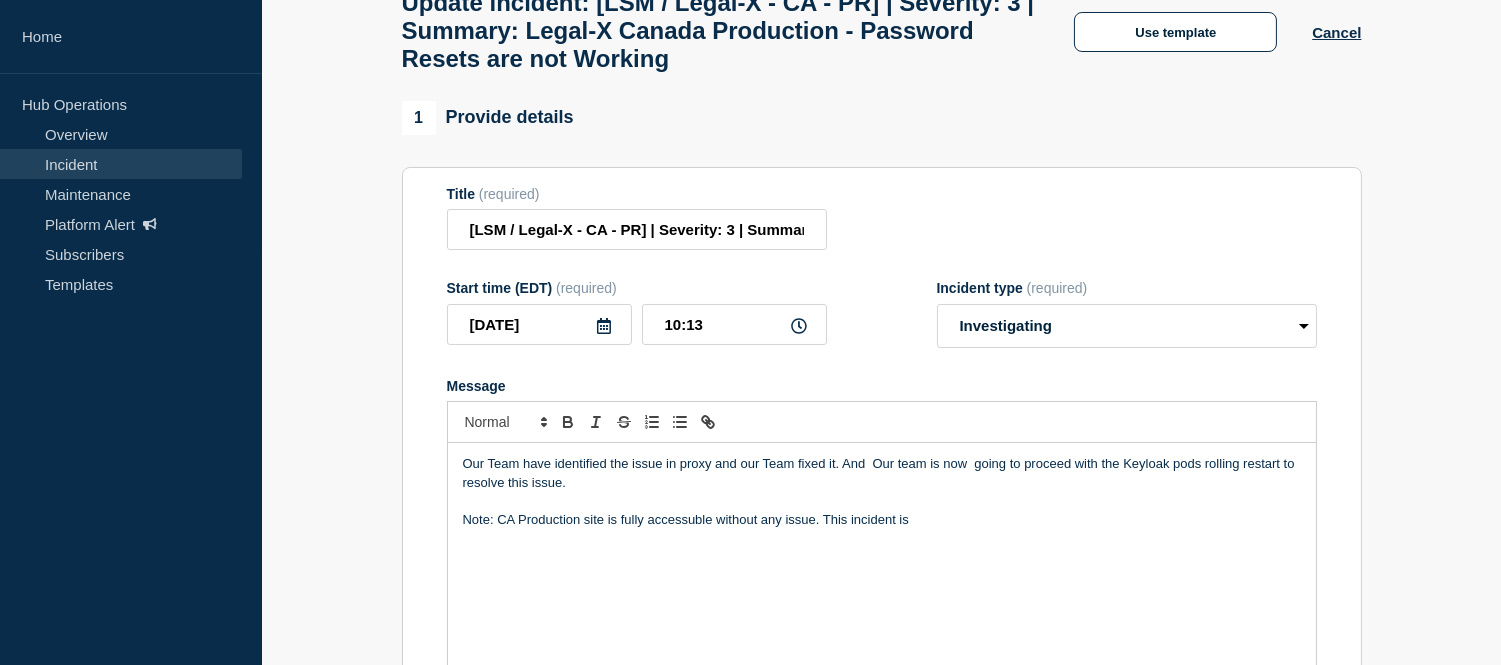 scroll, scrollTop: 116, scrollLeft: 0, axis: vertical 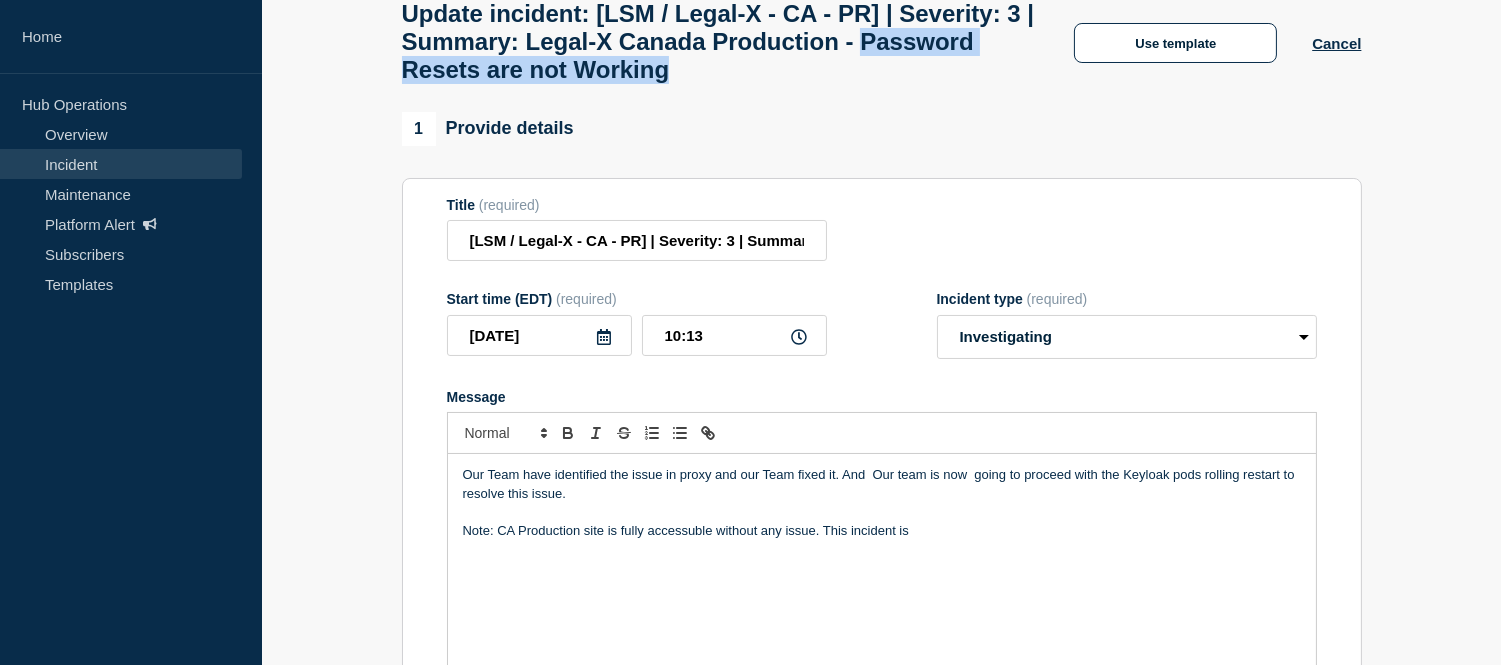 drag, startPoint x: 1014, startPoint y: 88, endPoint x: 571, endPoint y: 84, distance: 443.01807 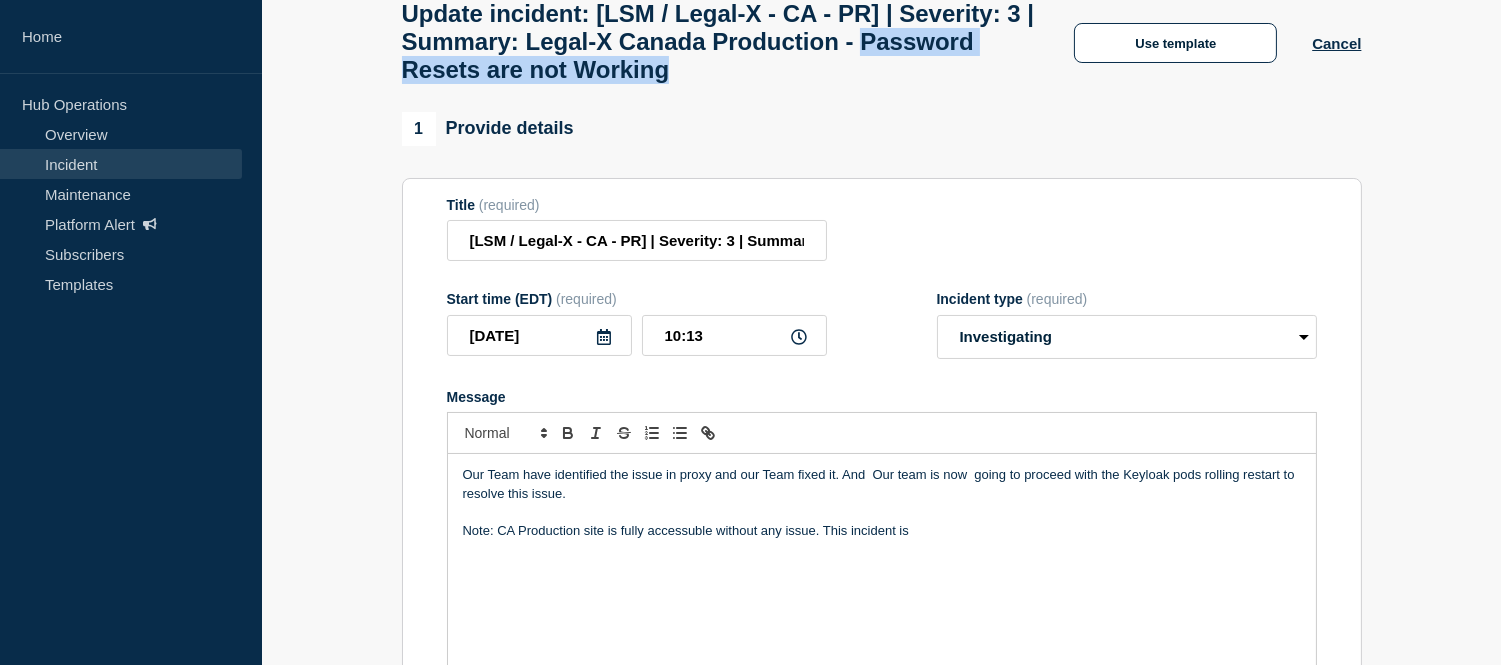 click on "Update incident: [LSM / Legal-X - CA - PR] | Severity: 3 | Summary: Legal-X Canada Production - Password Resets are not Working" 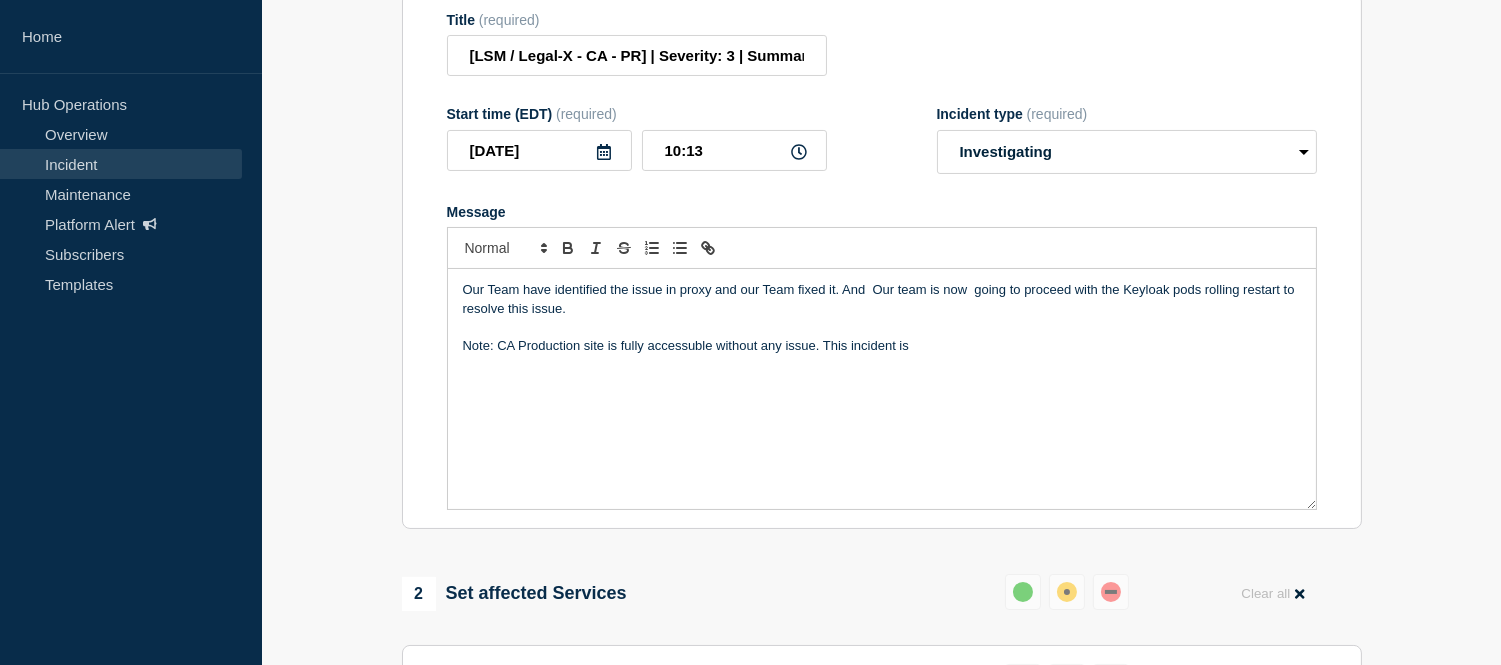 scroll, scrollTop: 320, scrollLeft: 0, axis: vertical 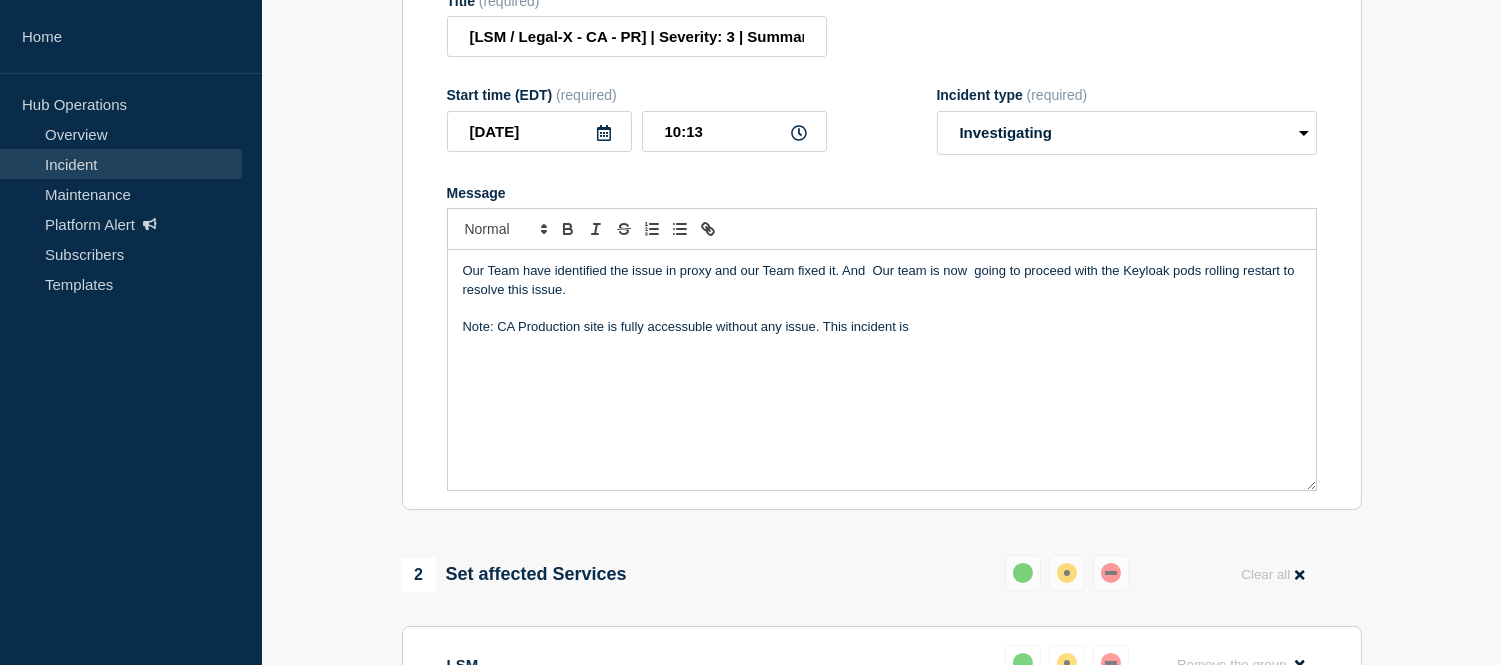 drag, startPoint x: 941, startPoint y: 344, endPoint x: 826, endPoint y: 342, distance: 115.01739 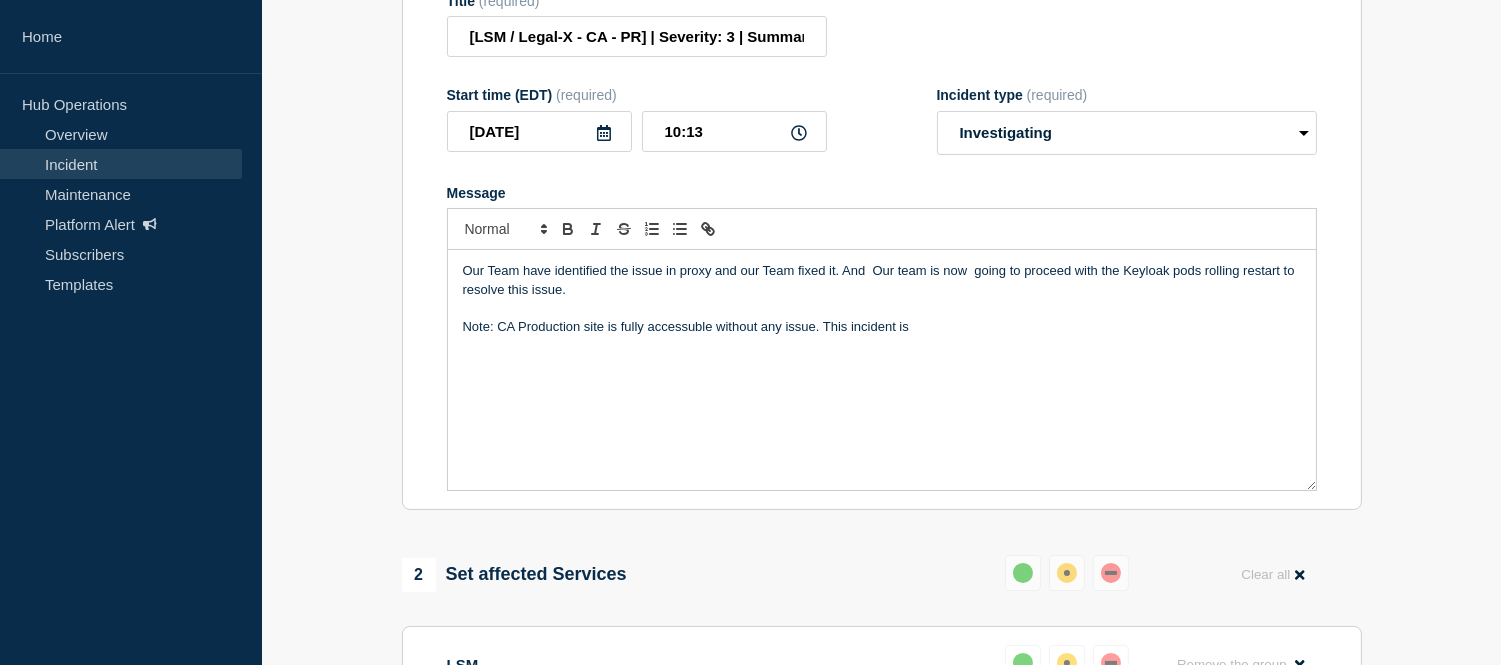 click on "Note: CA Production site is fully accessuble without any issue. This incident is" at bounding box center [882, 327] 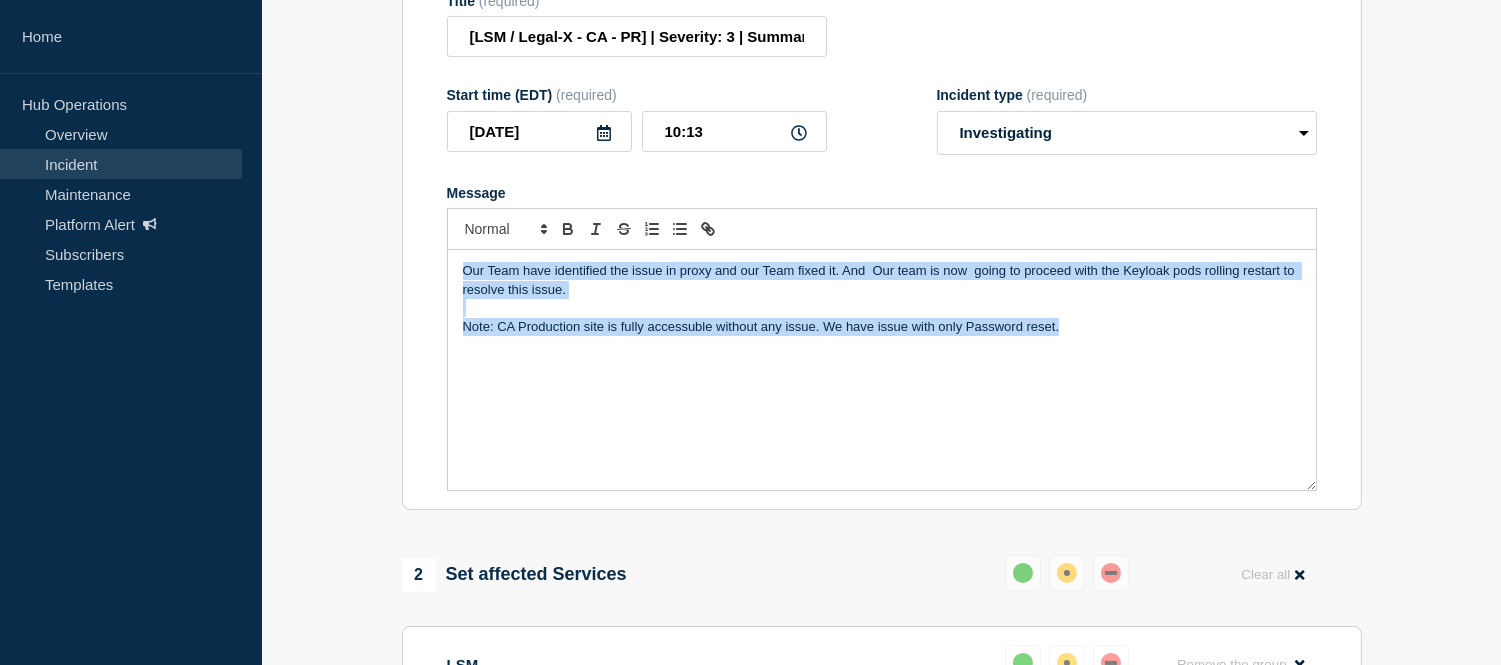 drag, startPoint x: 1084, startPoint y: 340, endPoint x: 462, endPoint y: 281, distance: 624.792 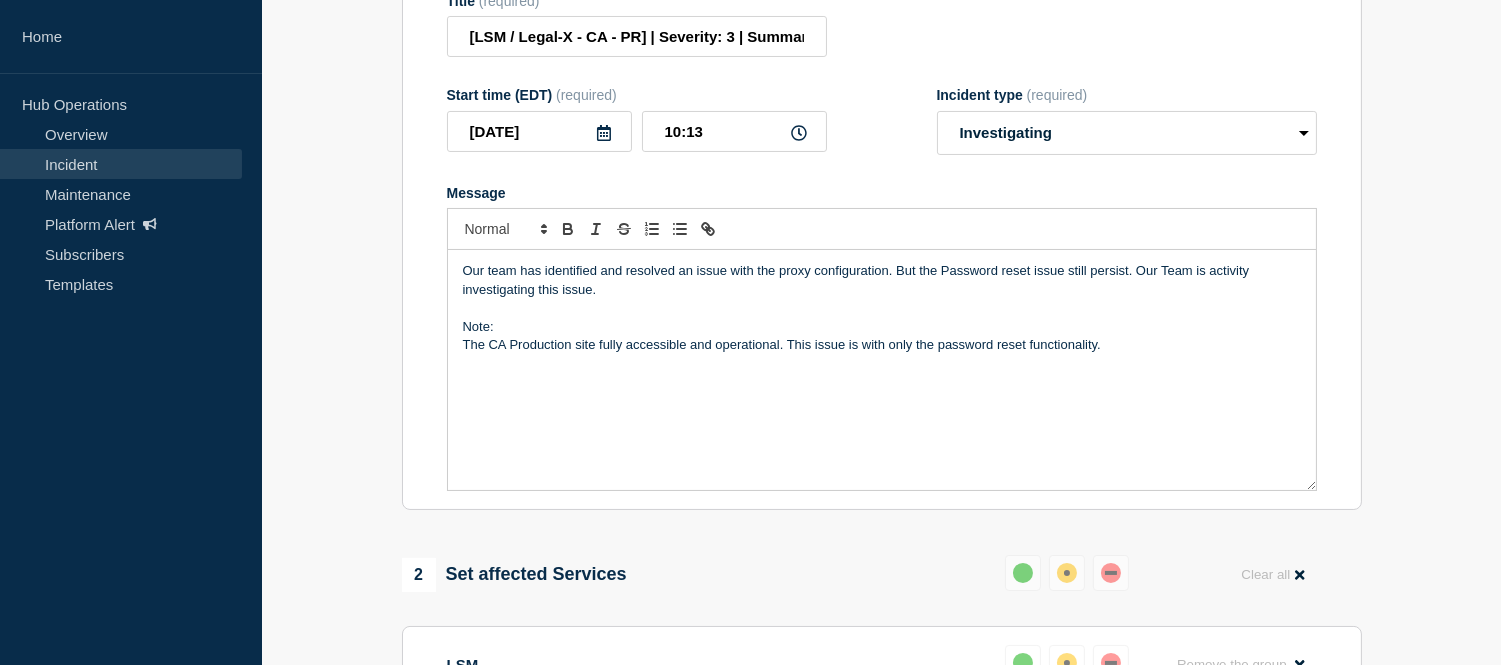 click on "The CA Production site fully accessible and operational. This issue is with only the password reset functionality." at bounding box center [882, 345] 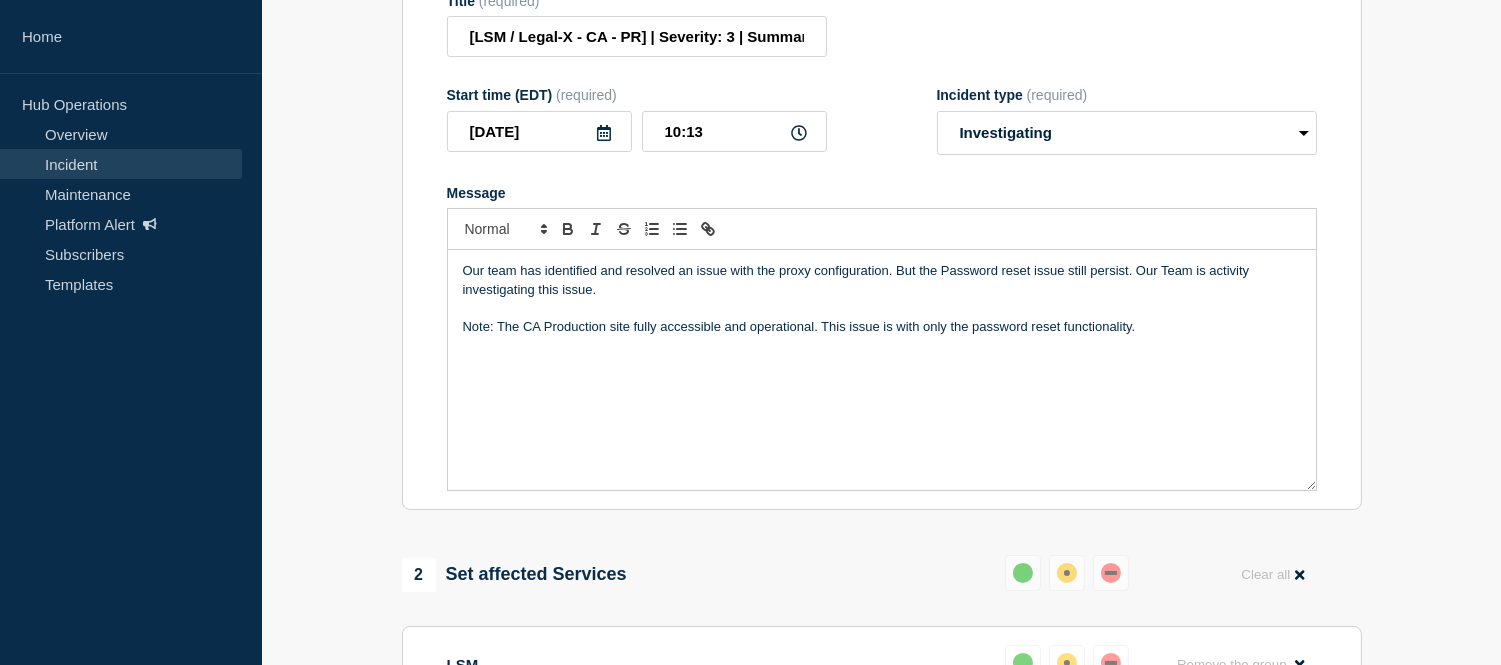 click on "Note: The CA Production site fully accessible and operational. This issue is with only the password reset functionality." at bounding box center (882, 327) 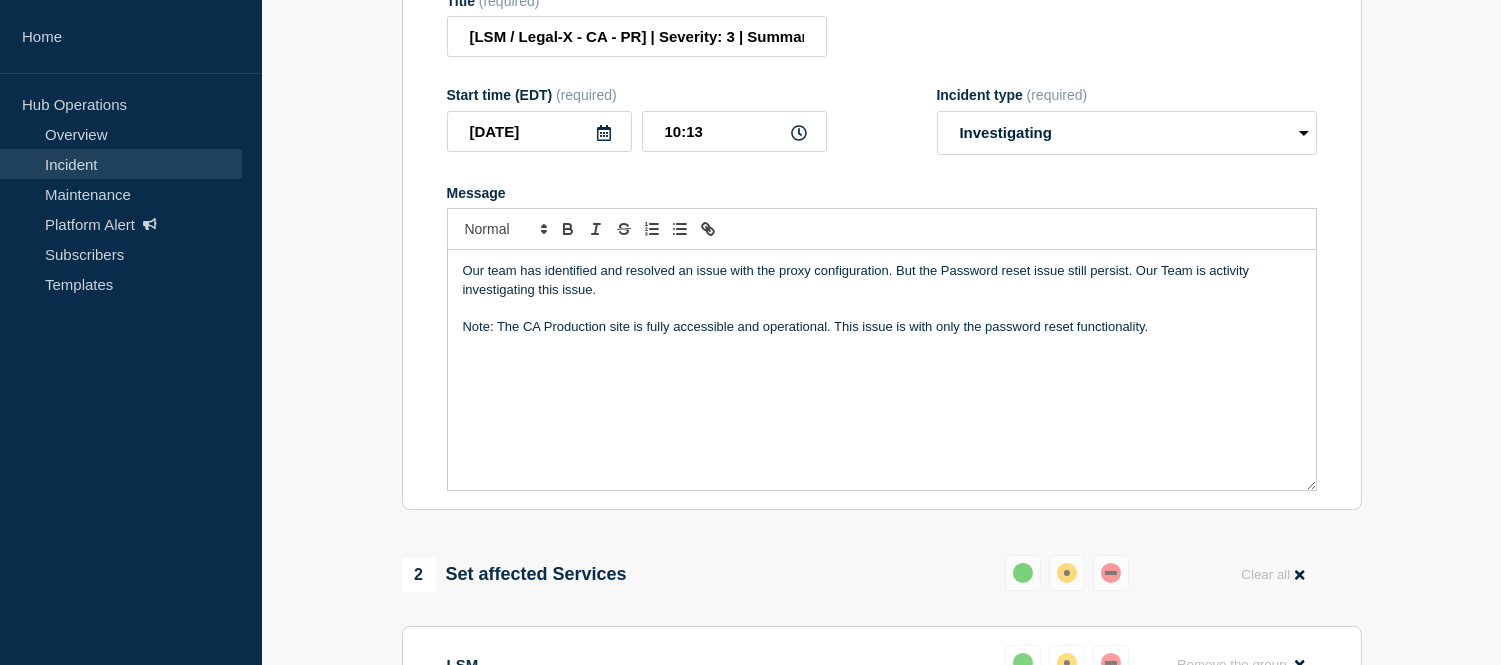 click on "Note: The CA Production site is fully accessible and operational. This issue is with only the password reset functionality." at bounding box center (882, 327) 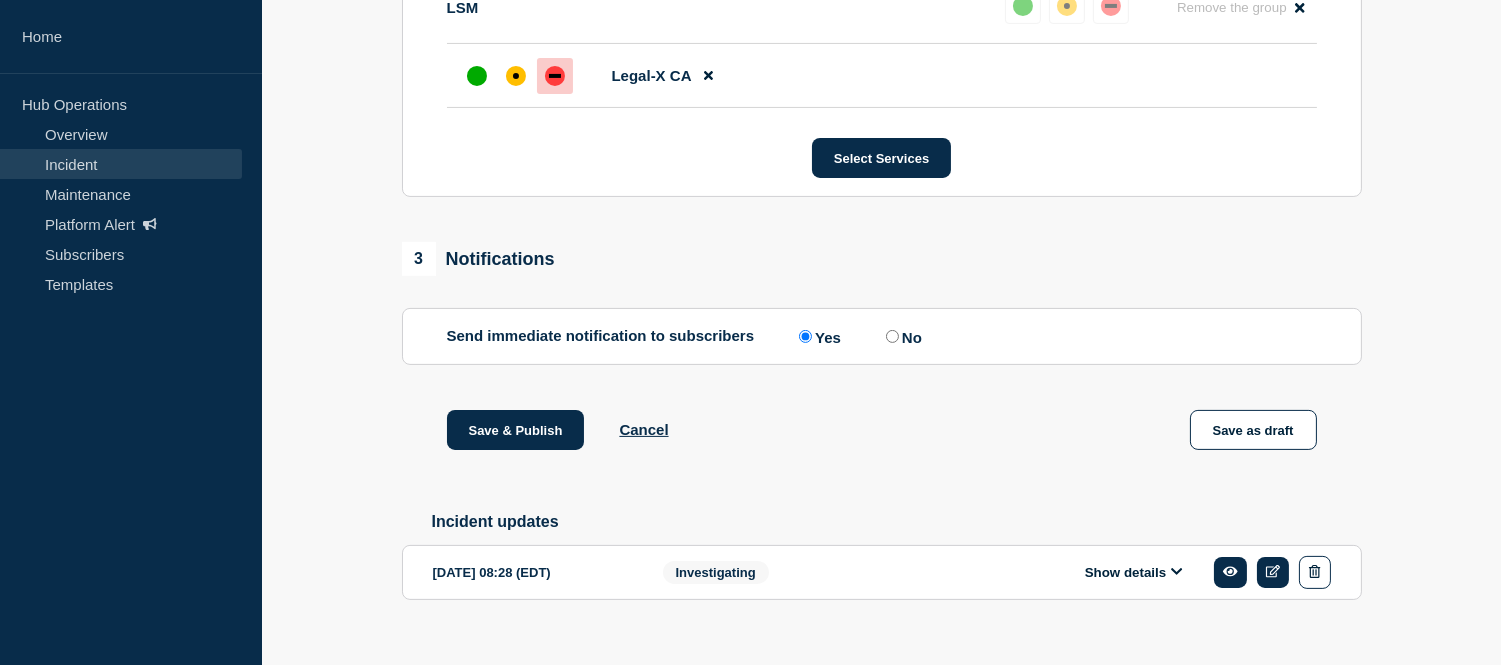 scroll, scrollTop: 996, scrollLeft: 0, axis: vertical 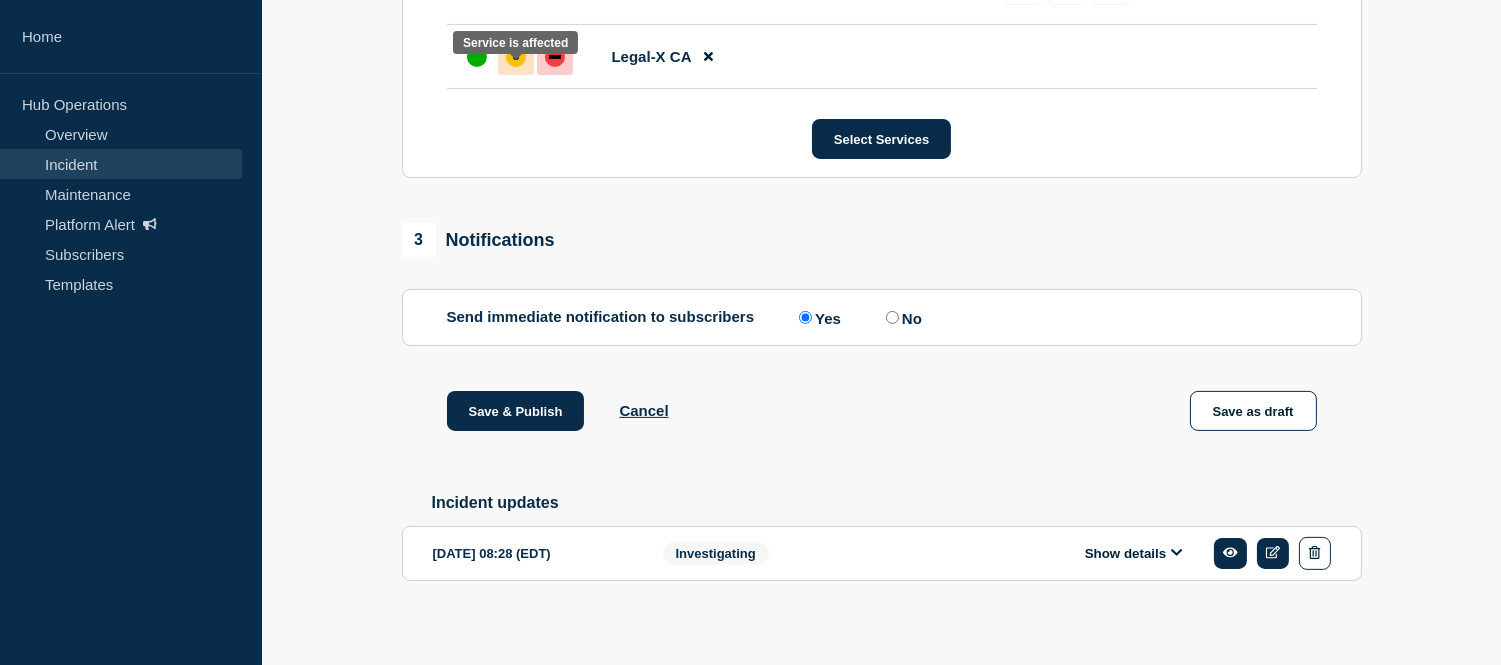click at bounding box center (516, 57) 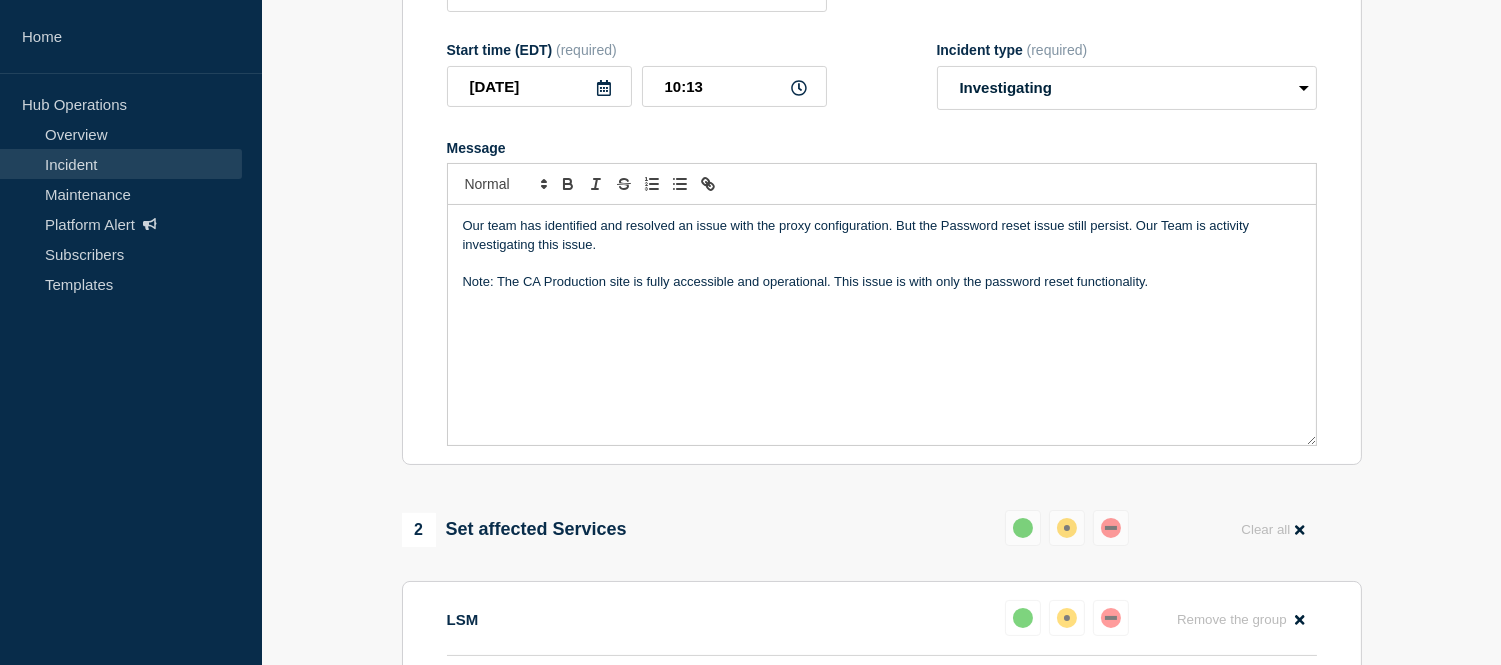 scroll, scrollTop: 407, scrollLeft: 0, axis: vertical 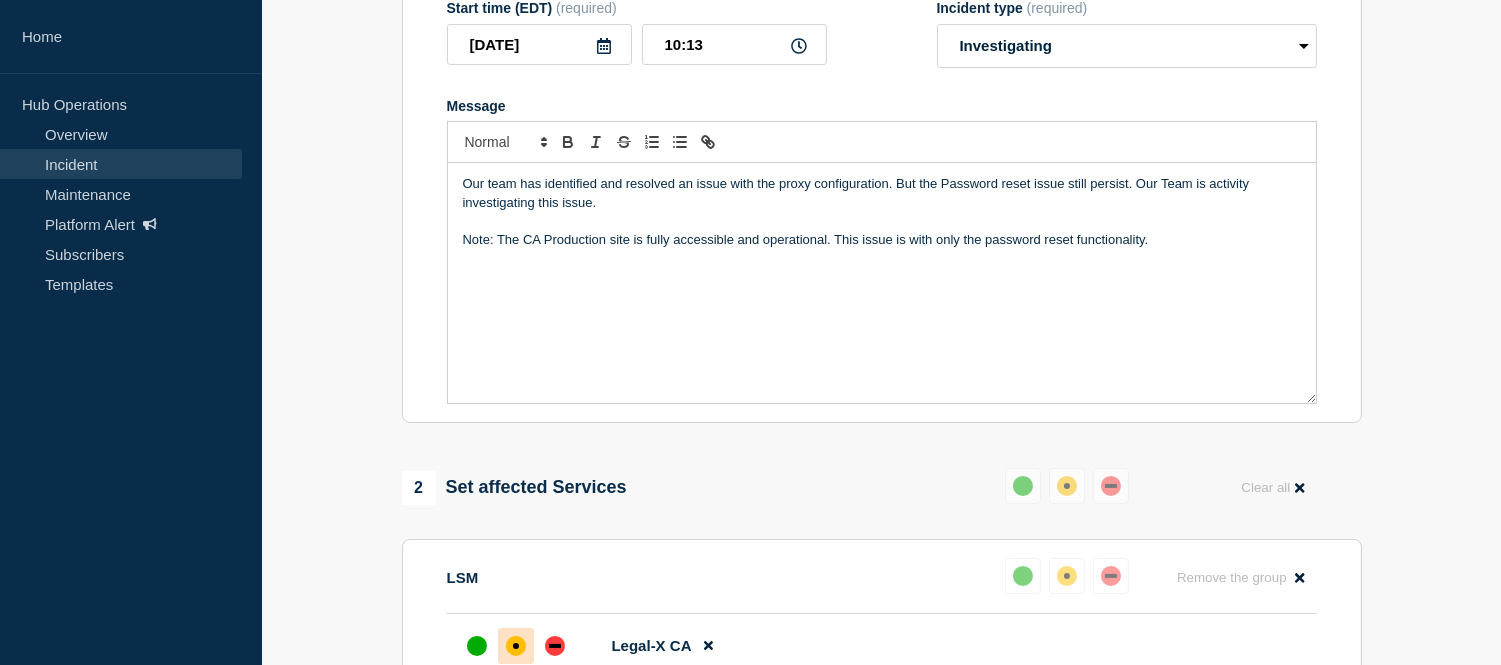 click on "Note: The CA Production site is fully accessible and operational. This issue is with only the password reset functionality." at bounding box center [882, 240] 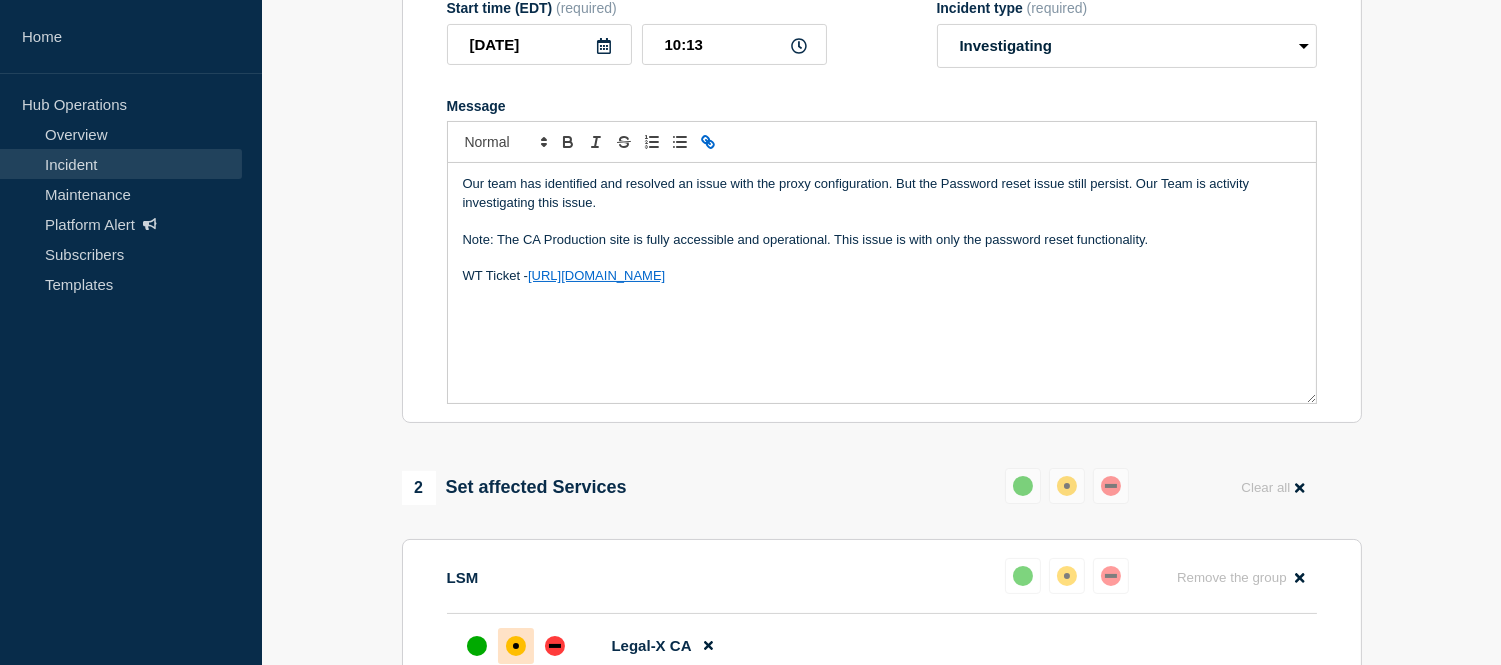 drag, startPoint x: 824, startPoint y: 294, endPoint x: 733, endPoint y: 290, distance: 91.08787 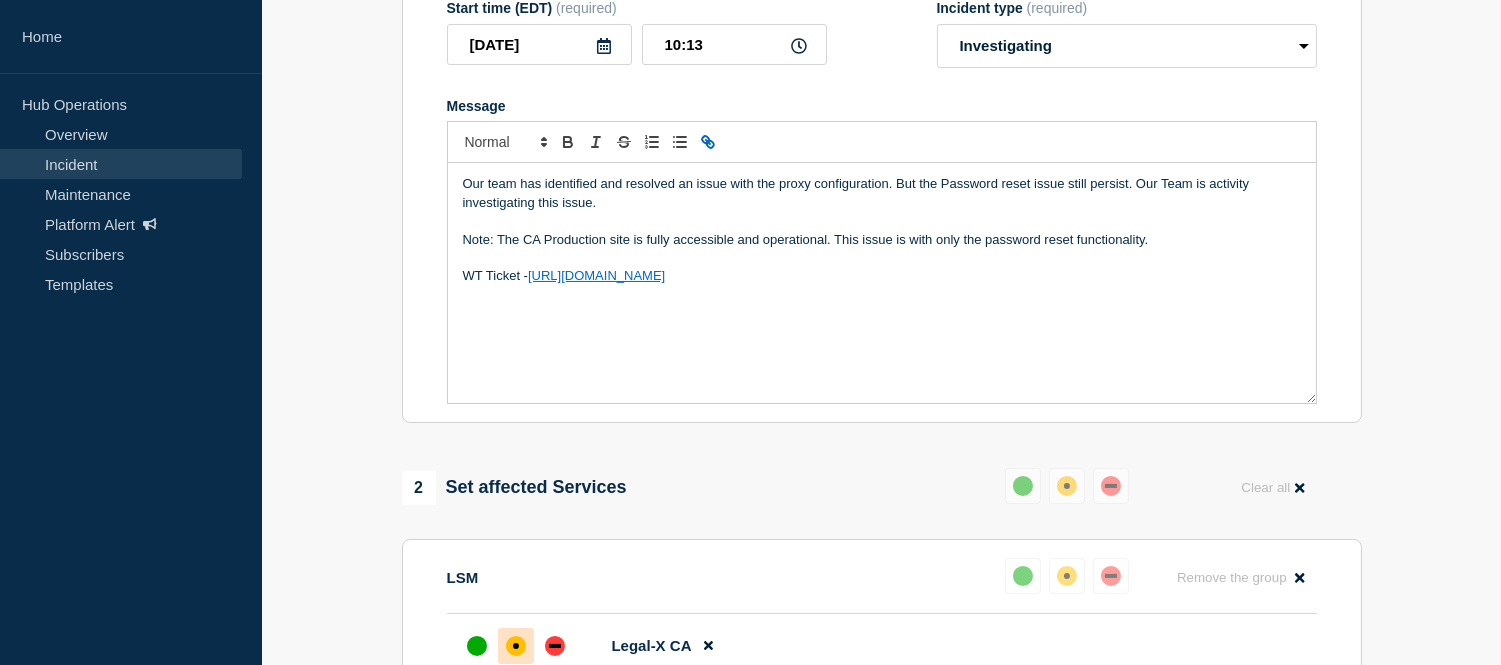 click on "WT Ticket -  https://jira.bottomline.tech/browse/WT-56190" at bounding box center [882, 276] 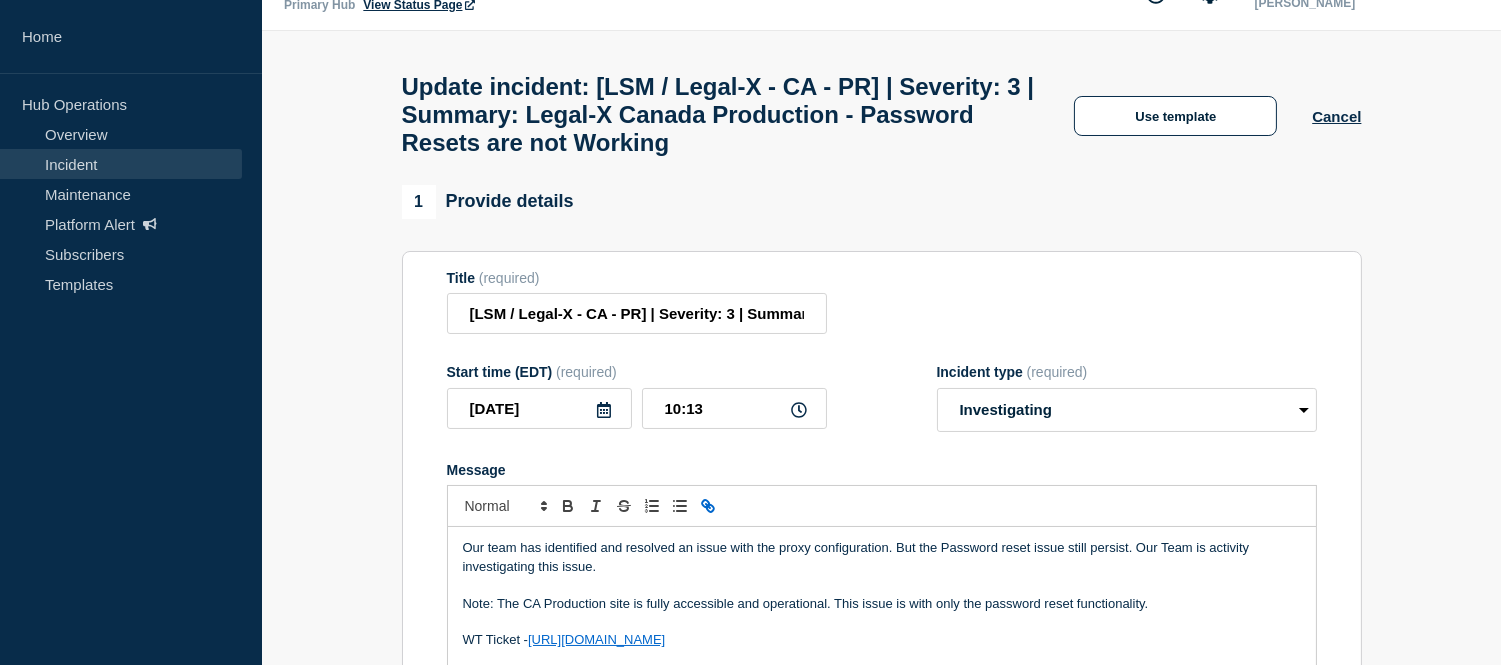 scroll, scrollTop: 0, scrollLeft: 0, axis: both 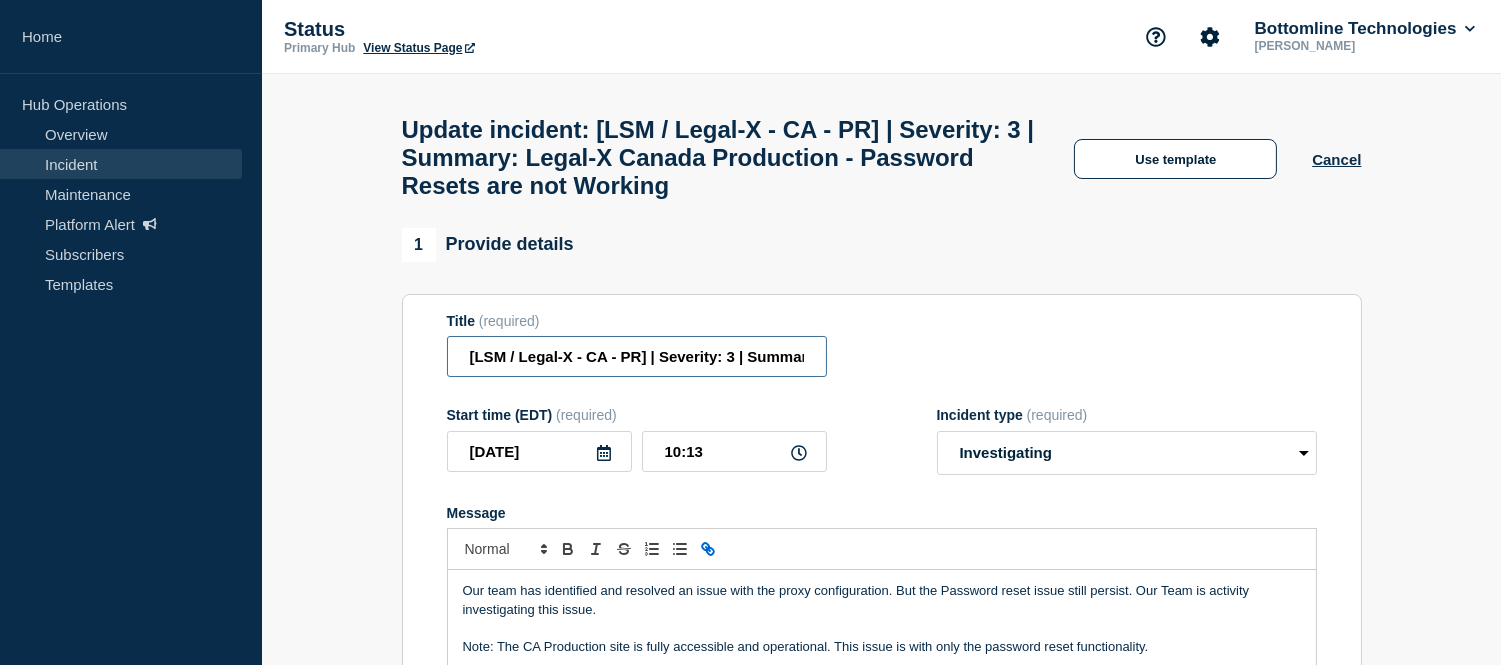 click on "[LSM / Legal-X - CA - PR] | Severity: 3 | Summary: Legal-X Canada Production - Password Resets are not Working" at bounding box center (637, 356) 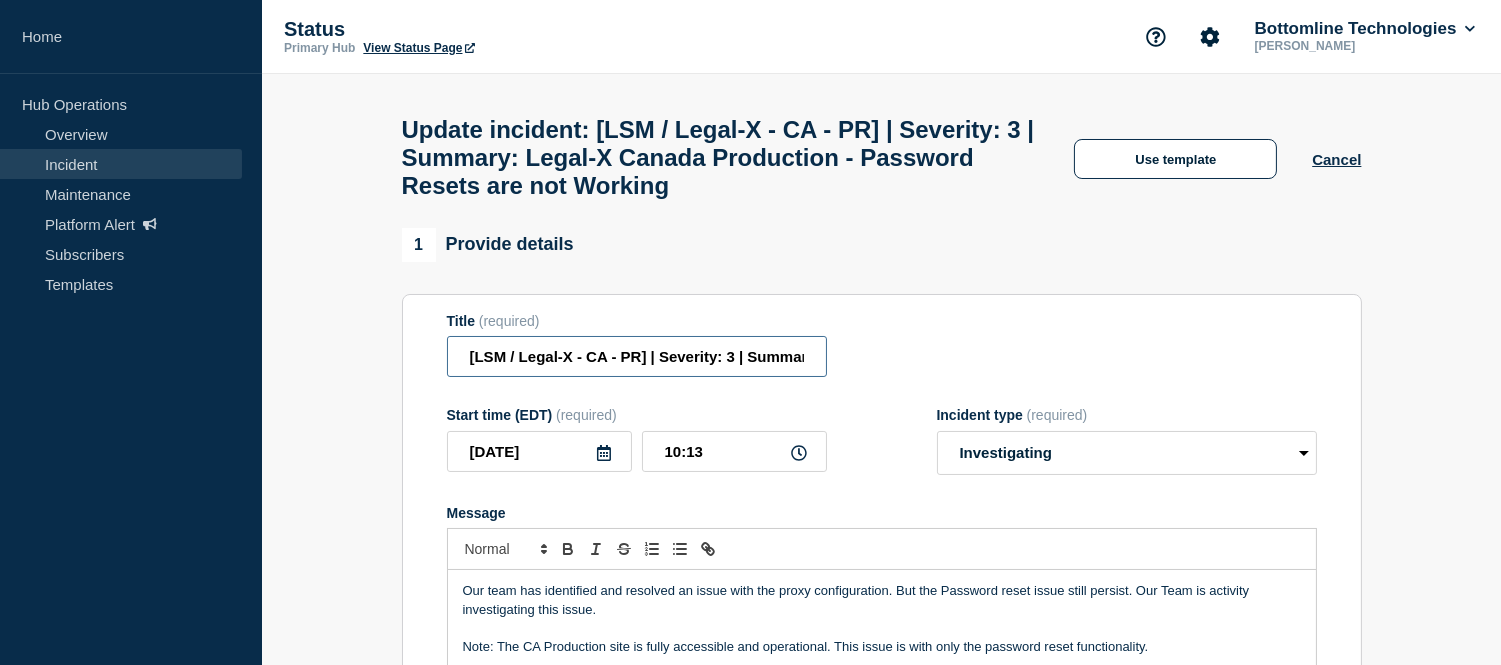 click on "[LSM / Legal-X - CA - PR] | Severity: 3 | Summary: Legal-X Canada Production - Password Resets are not Working" at bounding box center [637, 356] 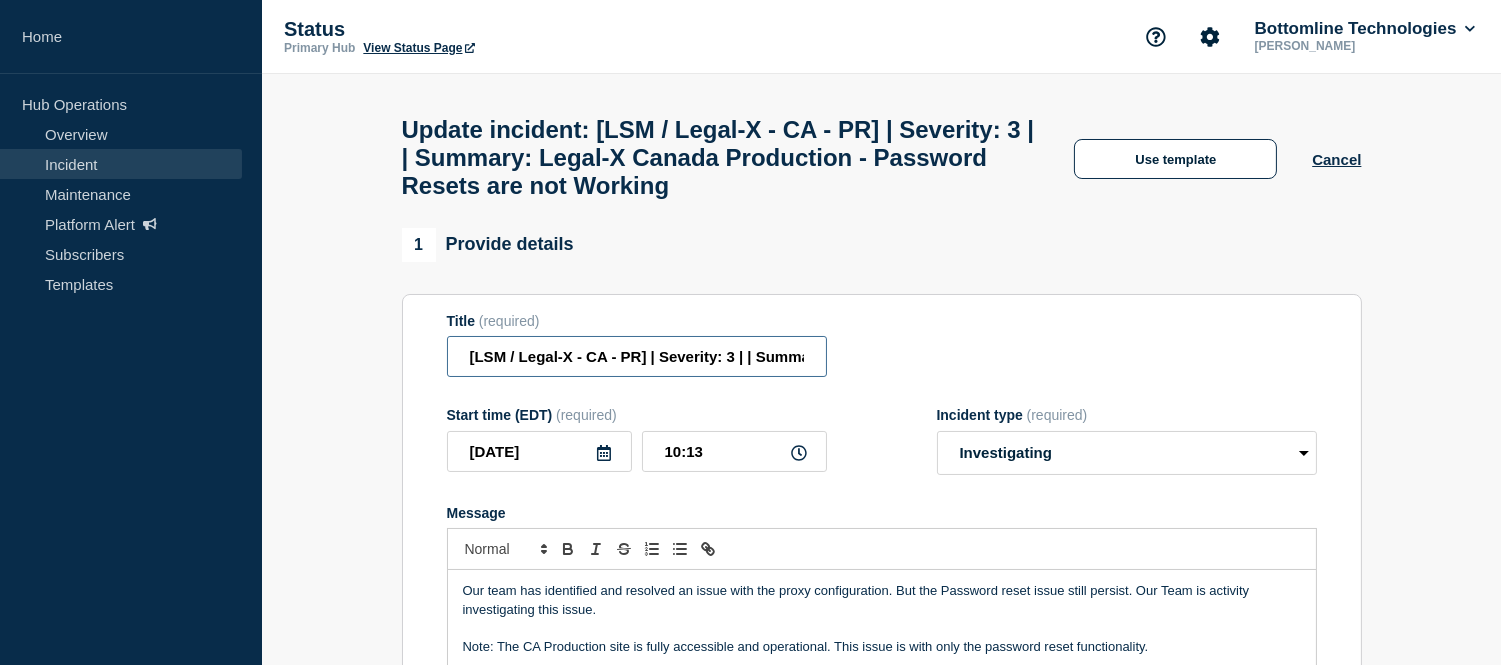 paste on "WT-56190" 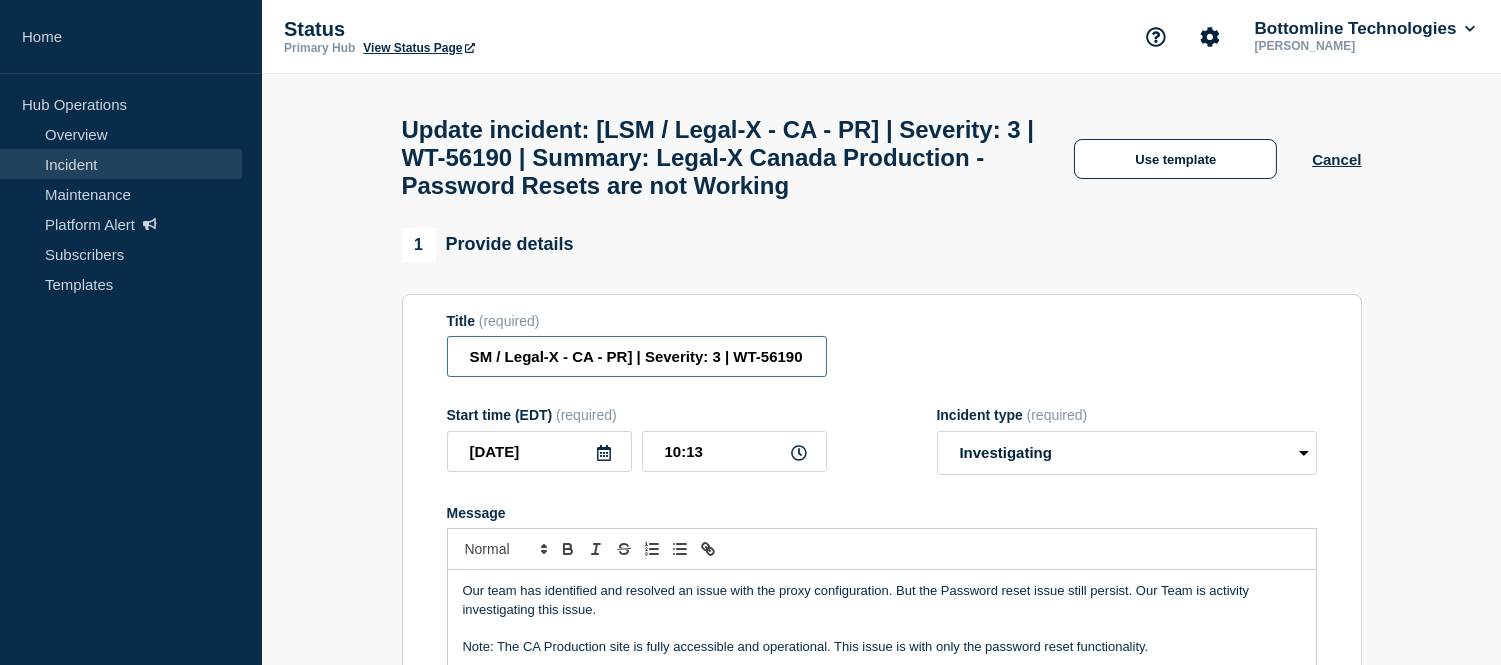 scroll, scrollTop: 0, scrollLeft: 18, axis: horizontal 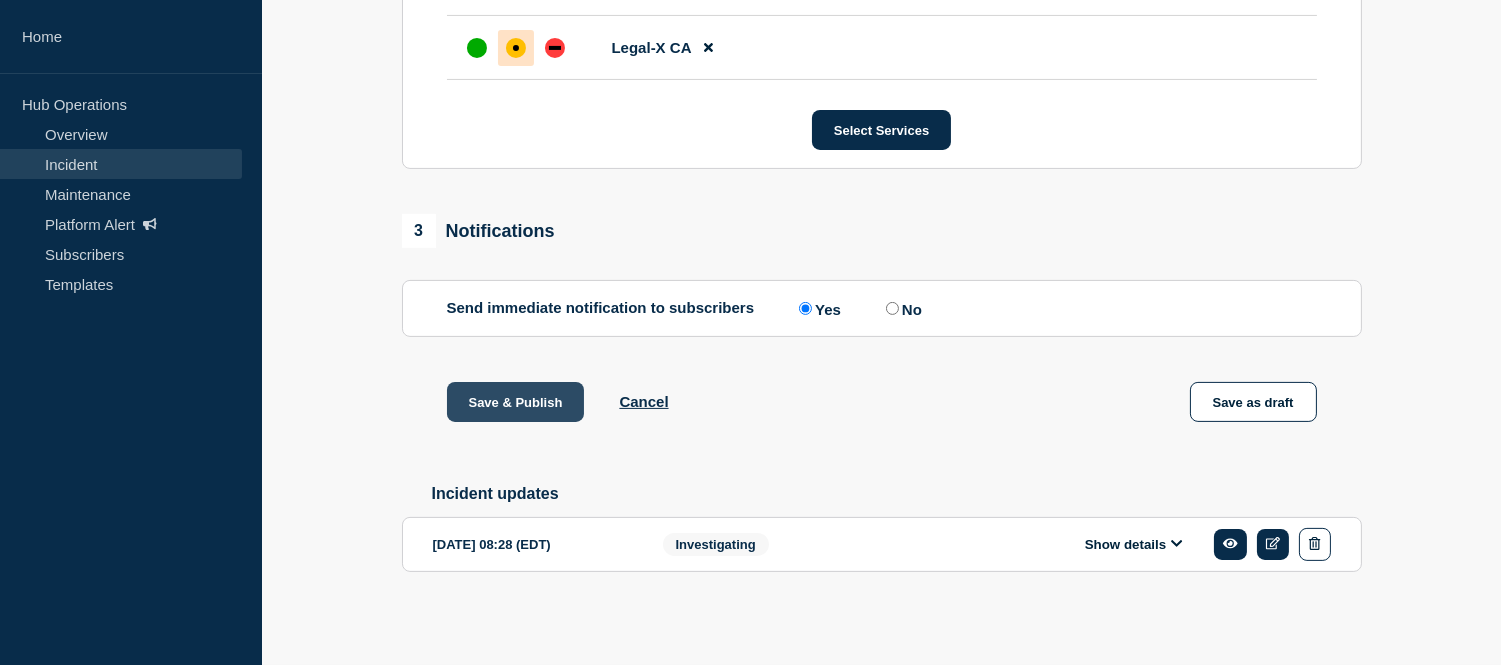 type on "[LSM / Legal-X - CA - PR] | Severity: 3 | WT-56190 | Summary: Legal-X Canada Production - Password Resets are not Working" 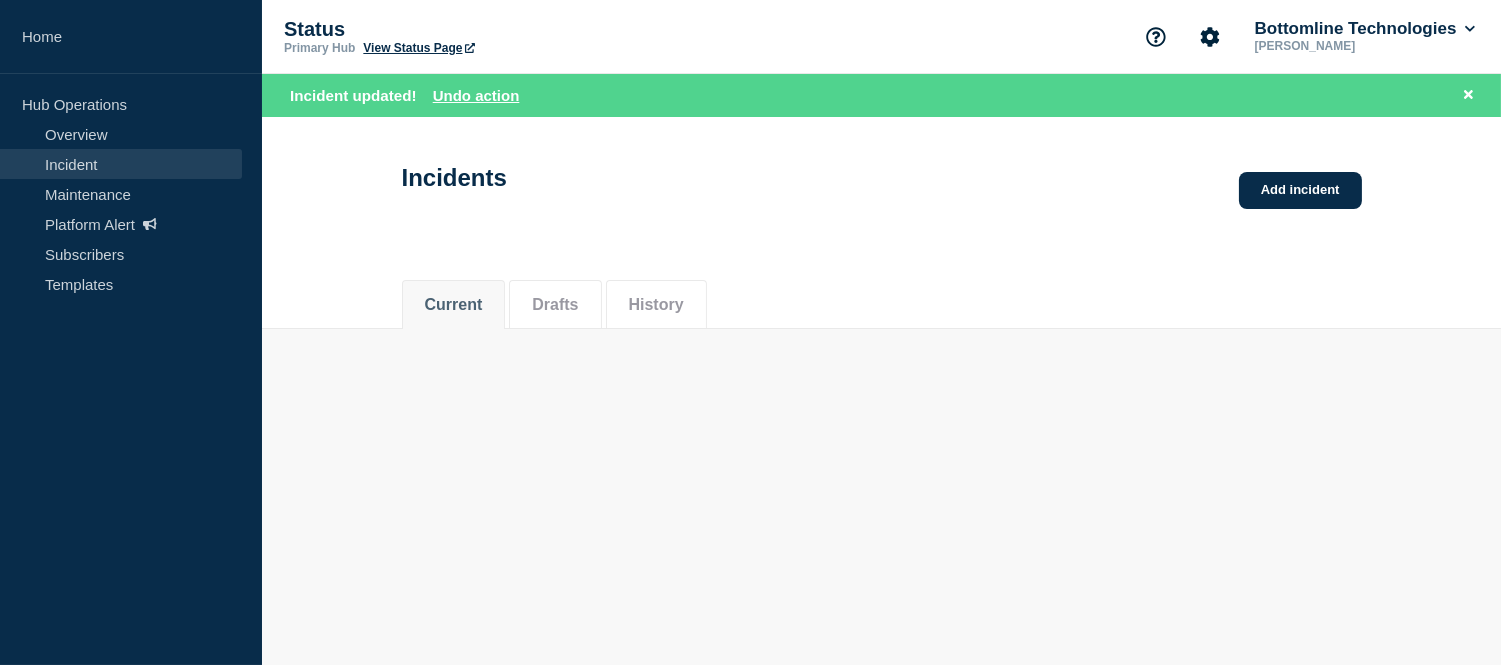 scroll, scrollTop: 0, scrollLeft: 0, axis: both 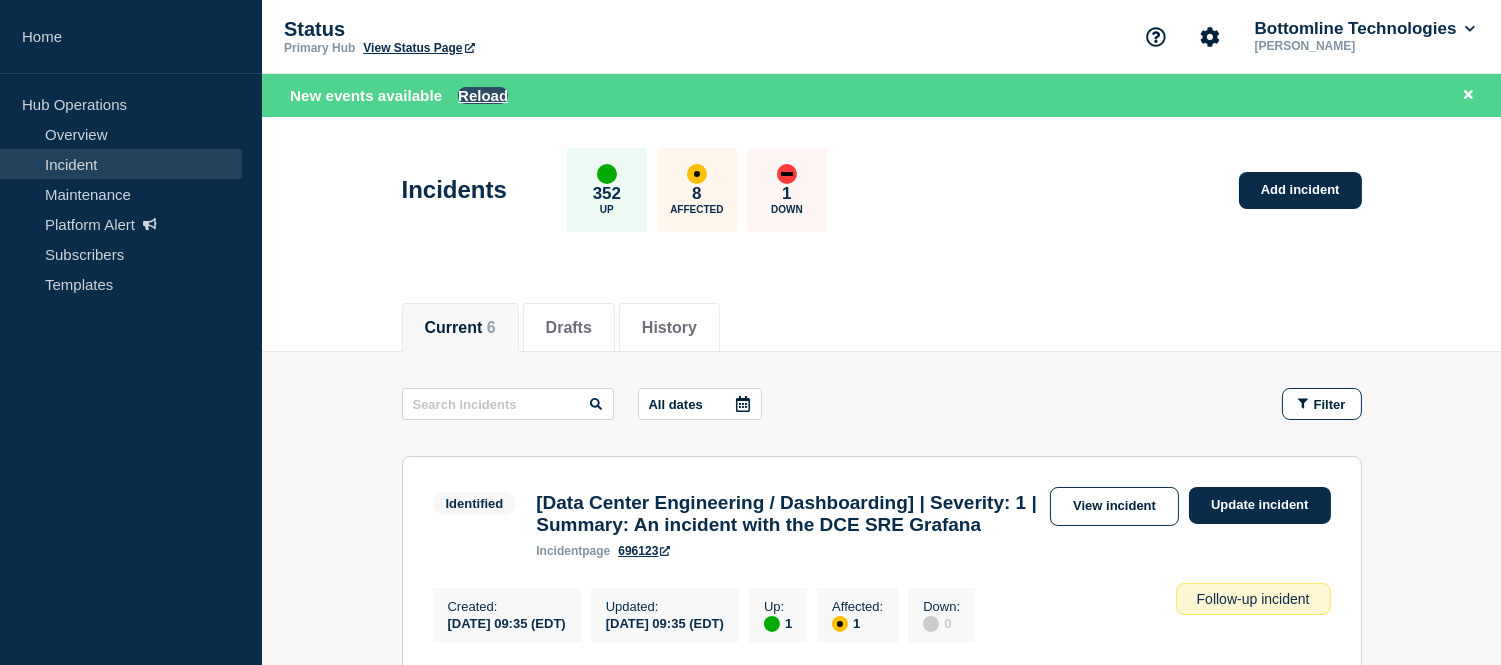 click on "Reload" at bounding box center (483, 95) 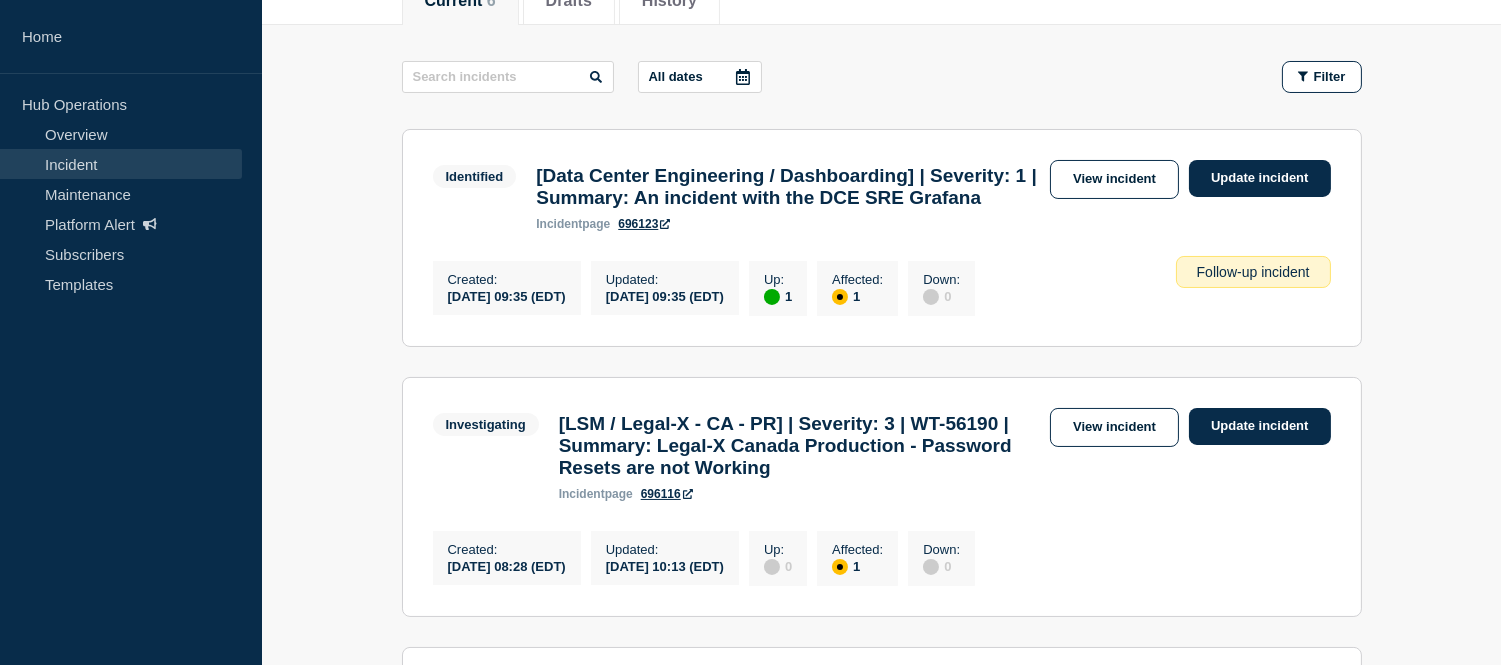scroll, scrollTop: 393, scrollLeft: 0, axis: vertical 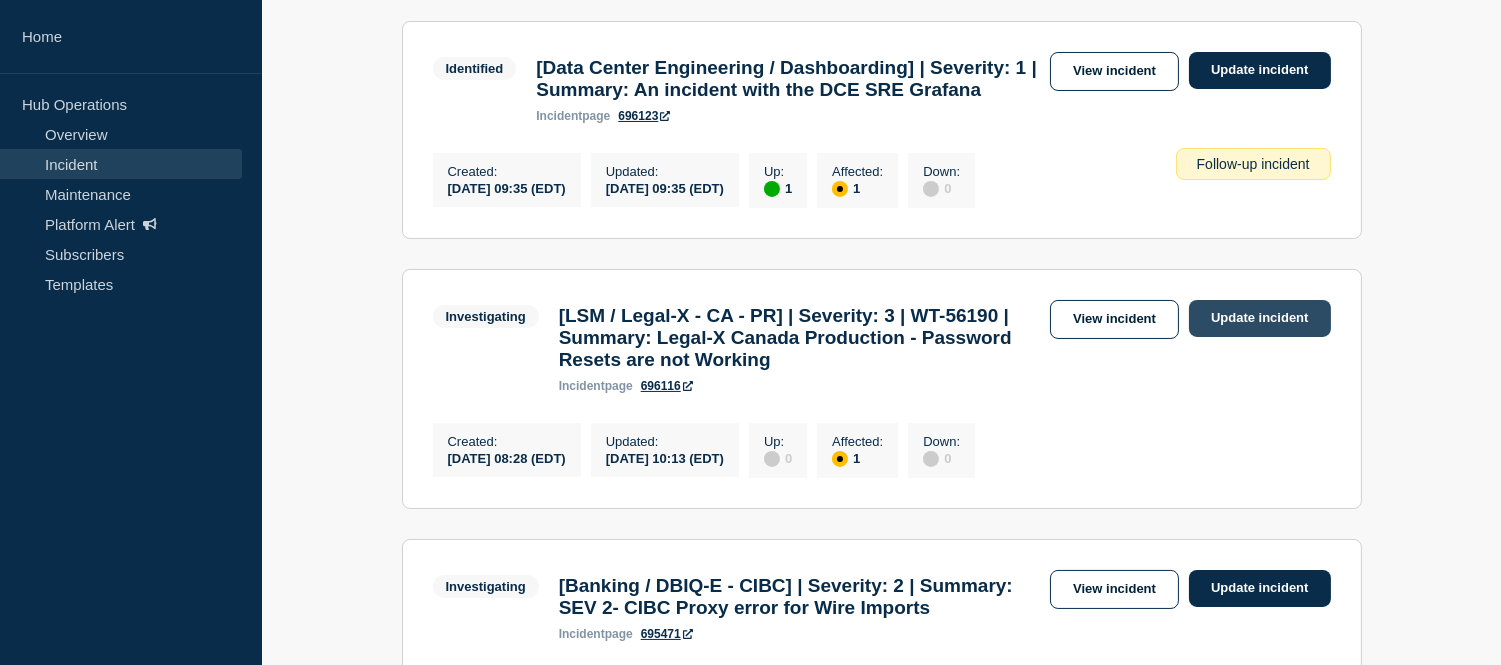 click on "Update incident" at bounding box center (1260, 318) 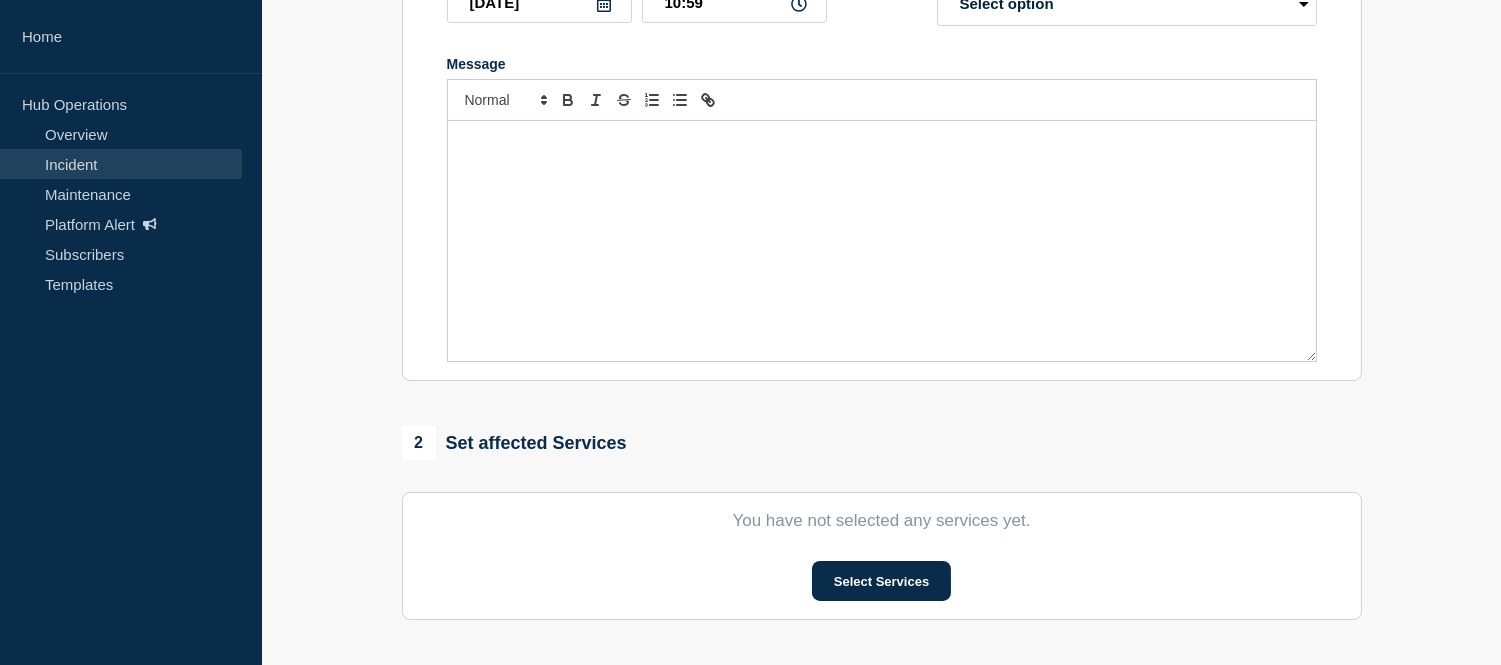 type on "[LSM / Legal-X - CA - PR] | Severity: 3 | WT-56190 | Summary: Legal-X Canada Production - Password Resets are not Working" 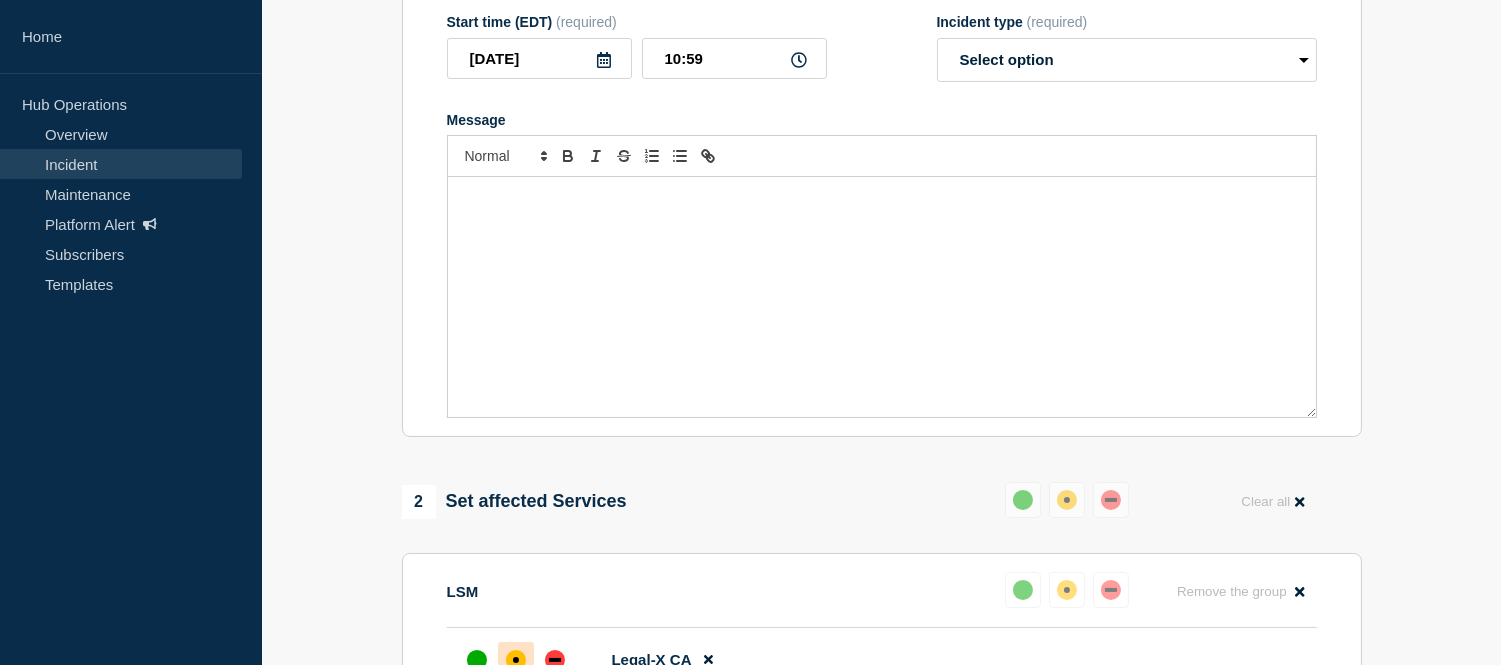 click at bounding box center [882, 297] 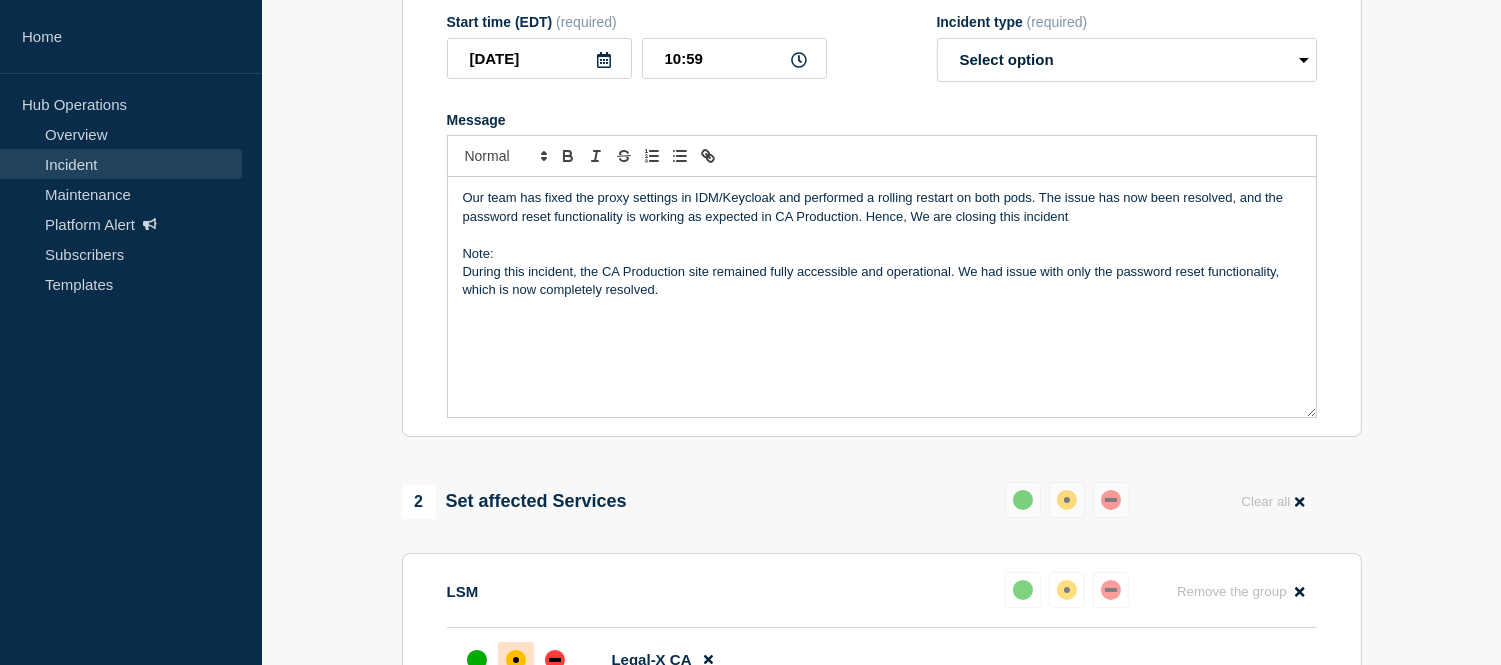 click on "Our team has fixed the proxy settings in IDM/Keycloak and performed a rolling restart on both pods. The issue has now been resolved, and the password reset functionality is working as expected in CA Production. Hence, We are closing this incident" at bounding box center [882, 207] 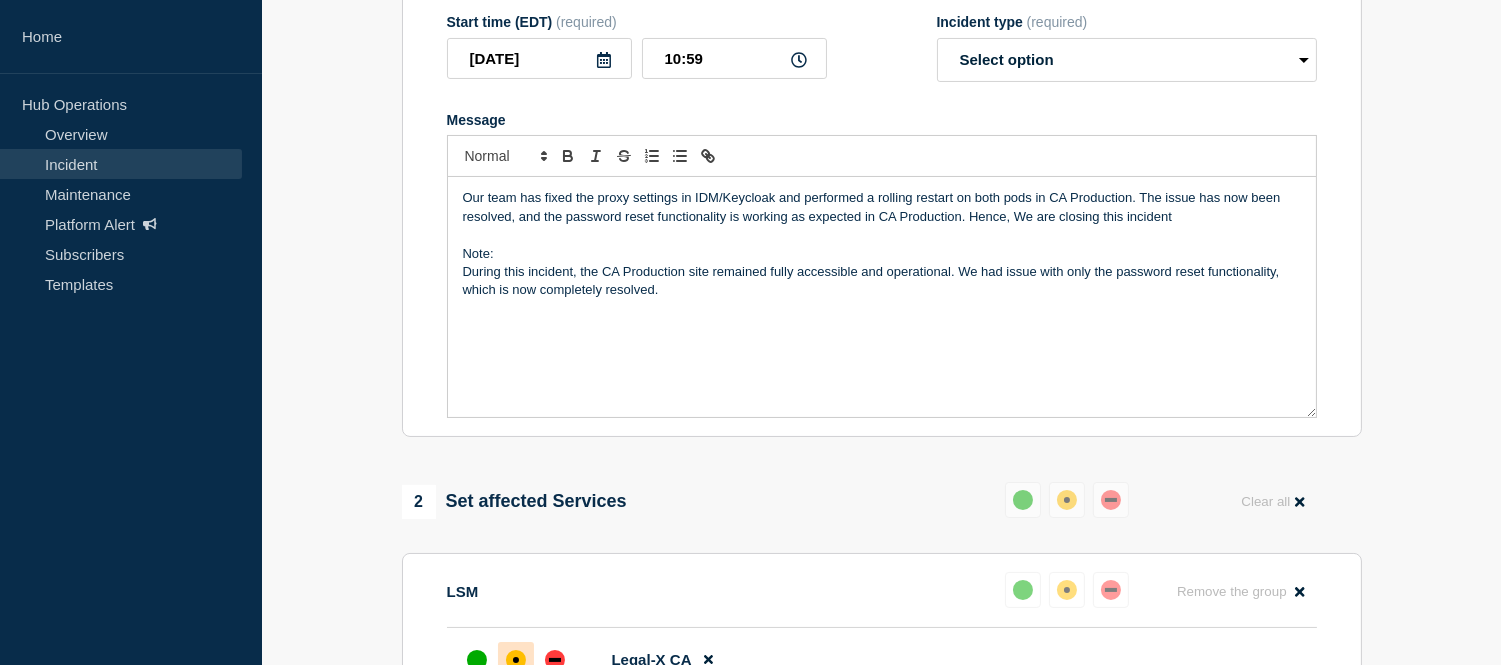click on "During this incident, the CA Production site remained fully accessible and operational. We had issue with only the password reset functionality, which is now completely resolved." at bounding box center (882, 281) 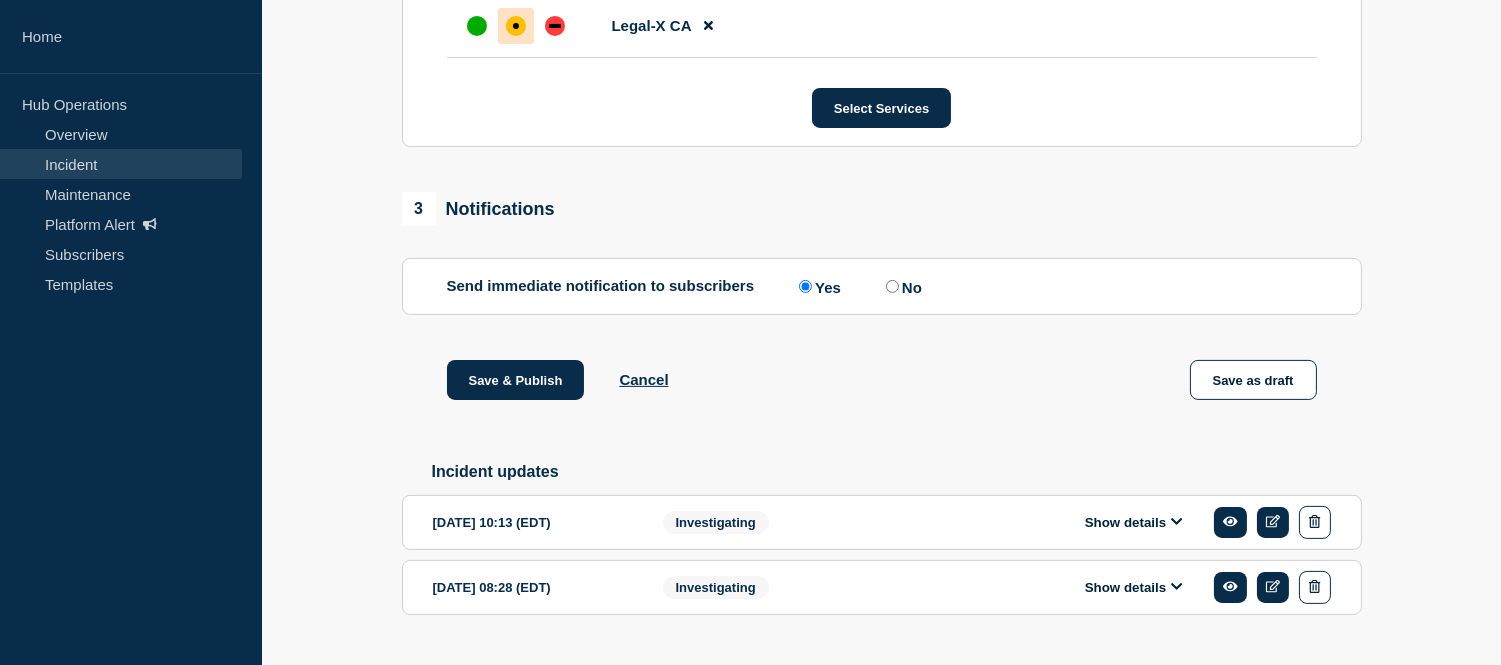 scroll, scrollTop: 1128, scrollLeft: 0, axis: vertical 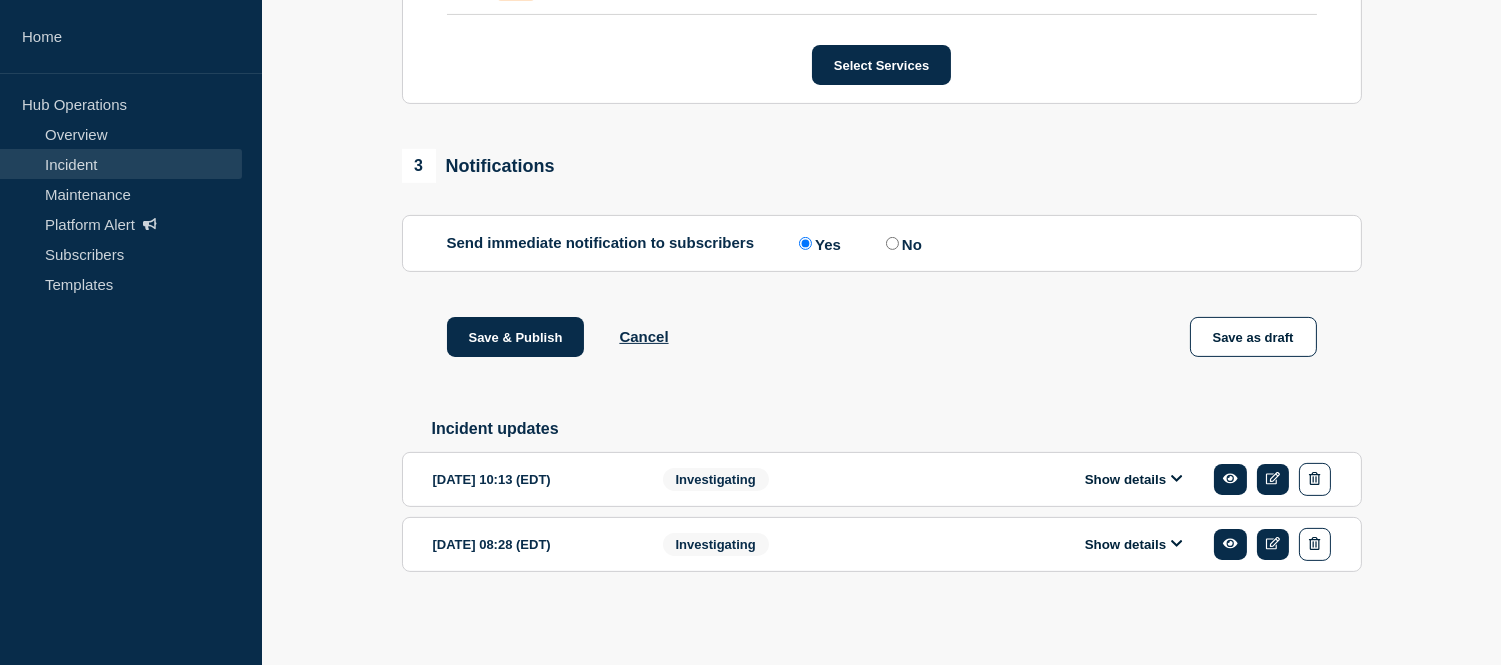 click on "Show details" at bounding box center (1134, 479) 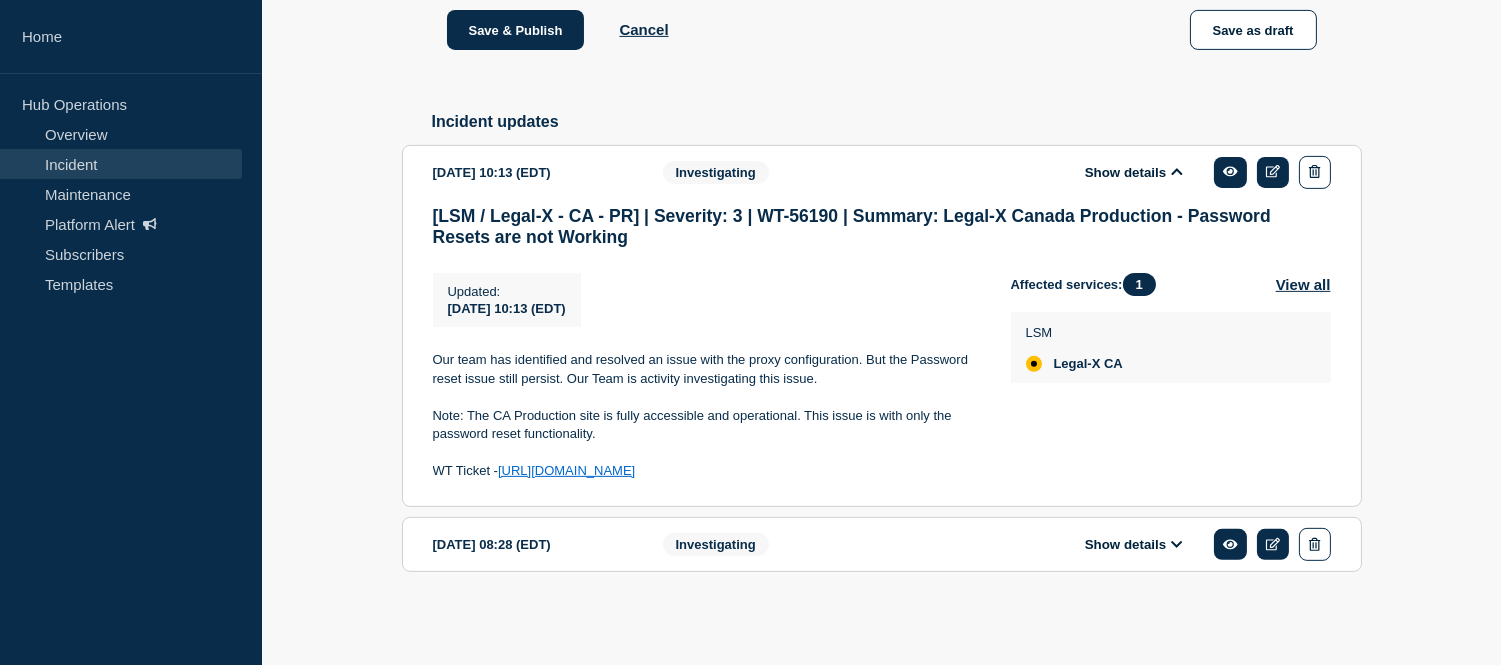 scroll, scrollTop: 1437, scrollLeft: 0, axis: vertical 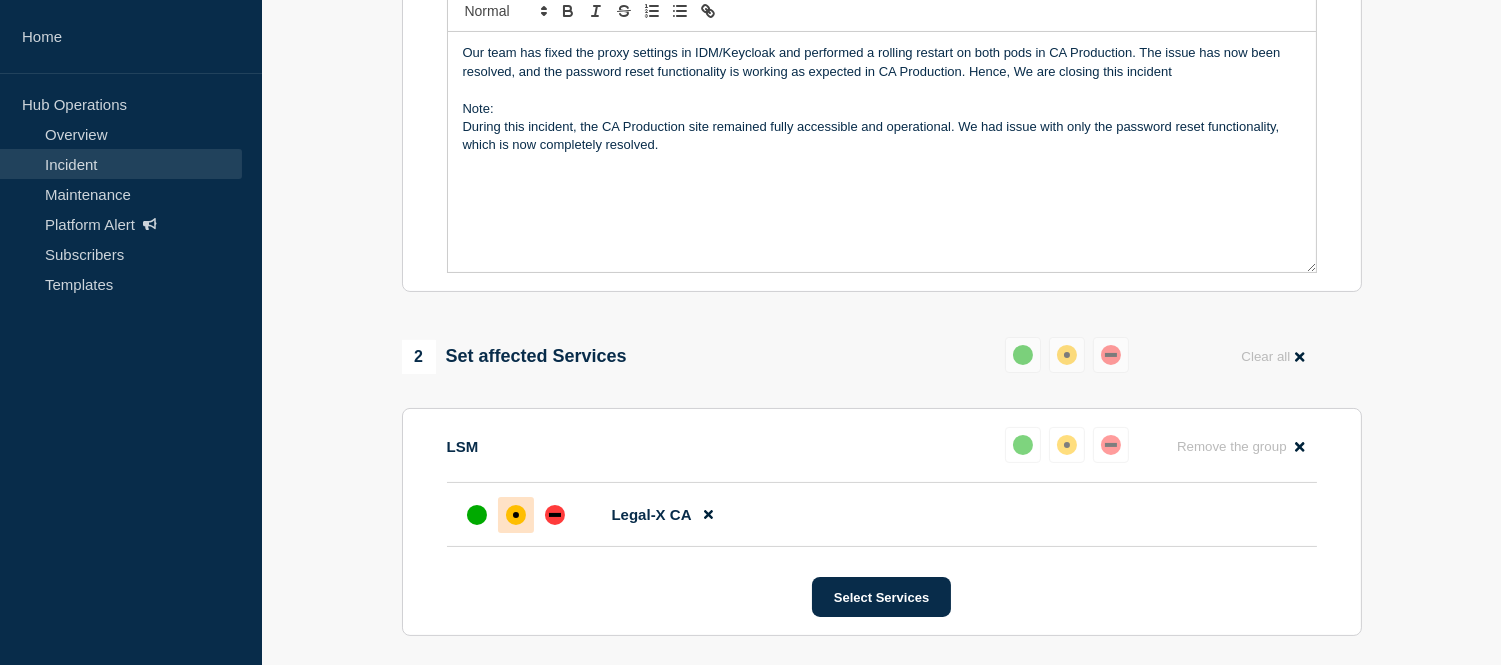 click at bounding box center (882, 182) 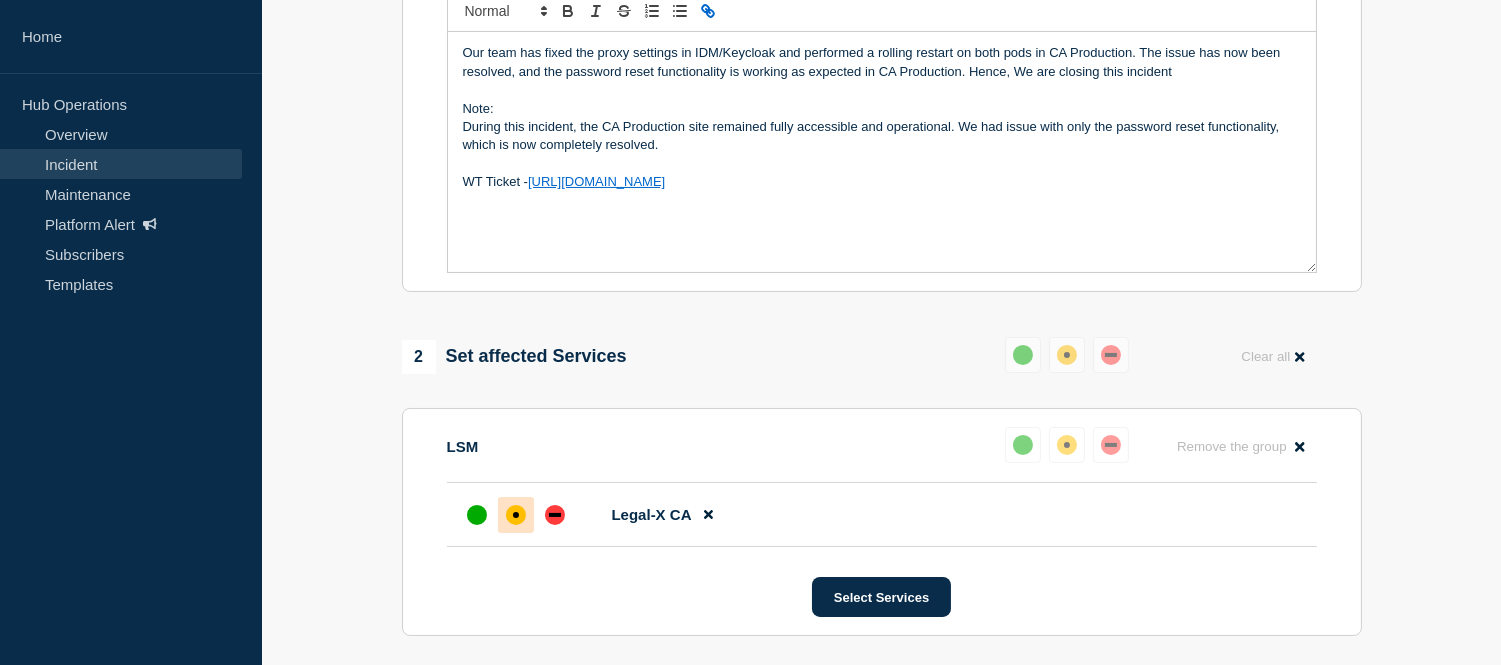 click on "WT Ticket -  https://jira.bottomline.tech/browse/WT-56190" at bounding box center (882, 182) 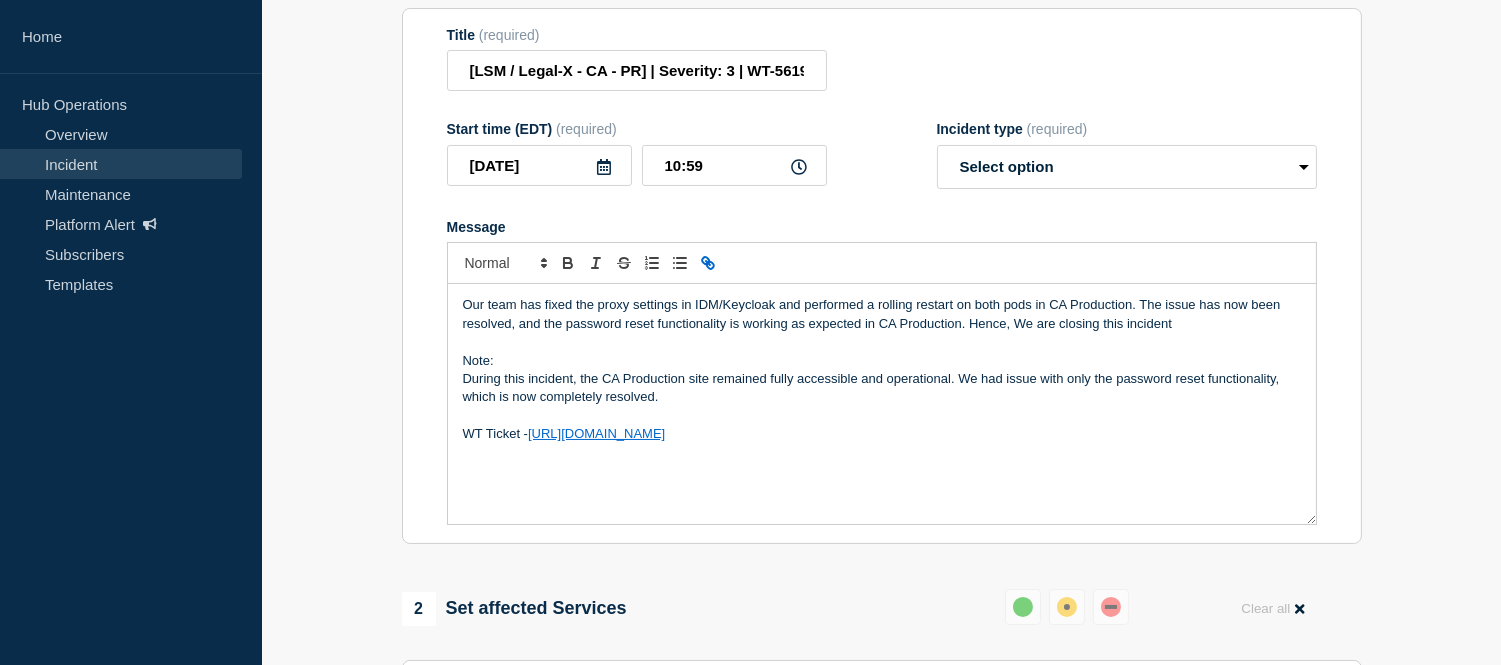 scroll, scrollTop: 285, scrollLeft: 0, axis: vertical 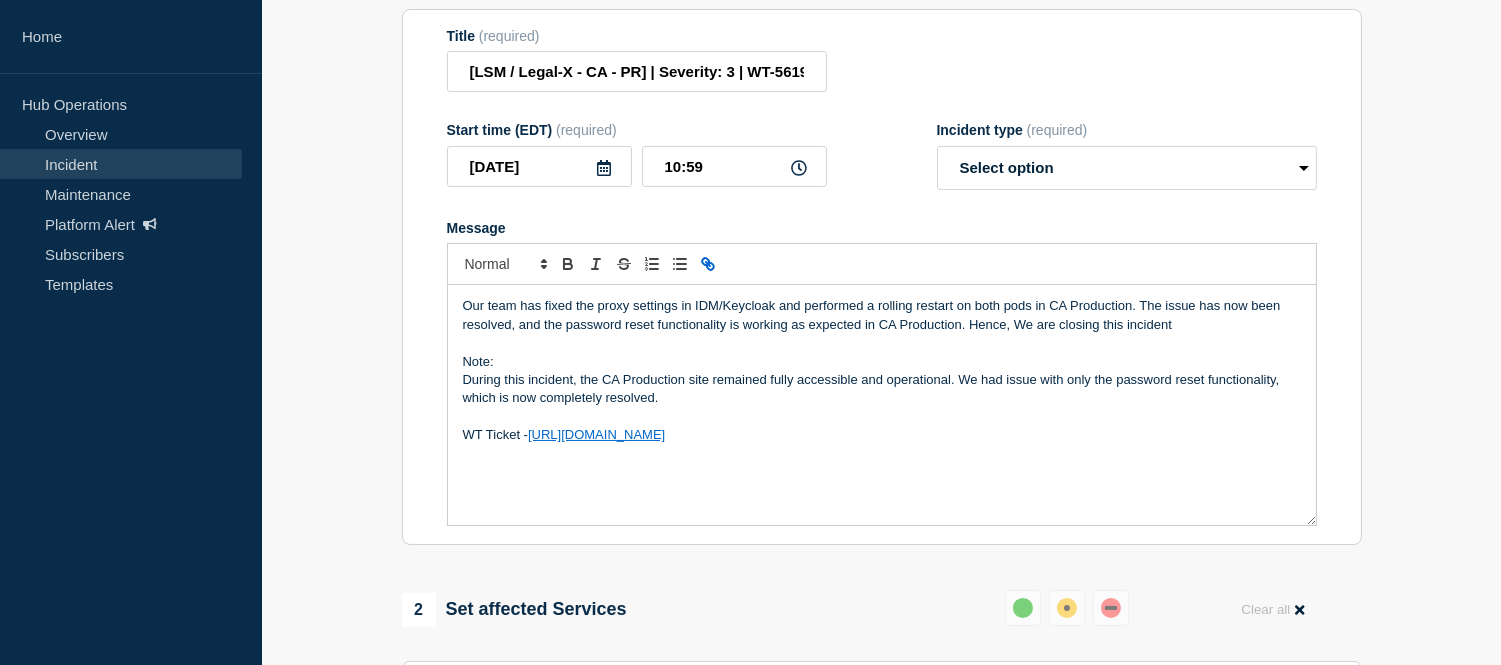 drag, startPoint x: 822, startPoint y: 488, endPoint x: 464, endPoint y: 362, distance: 379.52603 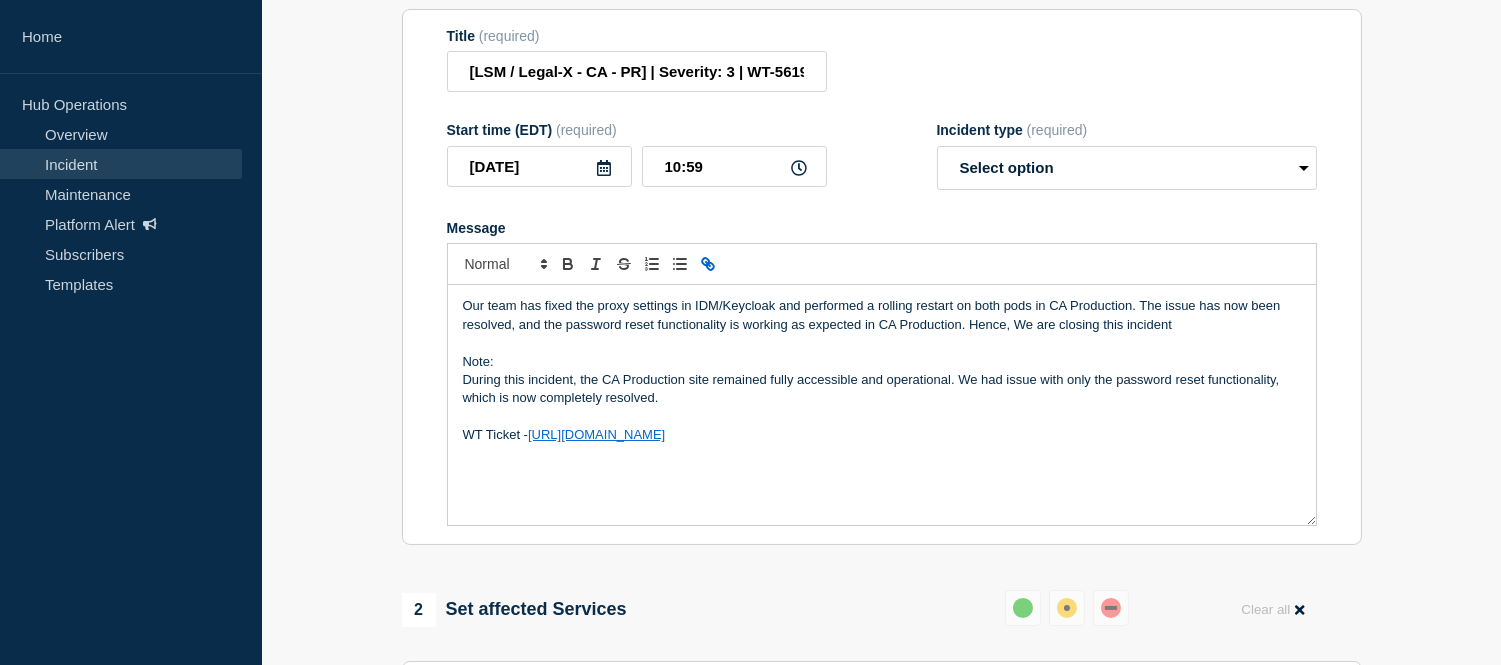 click on "Our team has fixed the proxy settings in IDM/Keycloak and performed a rolling restart on both pods in CA Production. The issue has now been resolved, and the password reset functionality is working as expected in CA Production. Hence, We are closing this incident Note: During this incident, the CA Production site remained fully accessible and operational. We had issue with only the password reset functionality, which is now completely resolved. WT Ticket -  https://jira.bottomline.tech/browse/WT-56190" at bounding box center (882, 405) 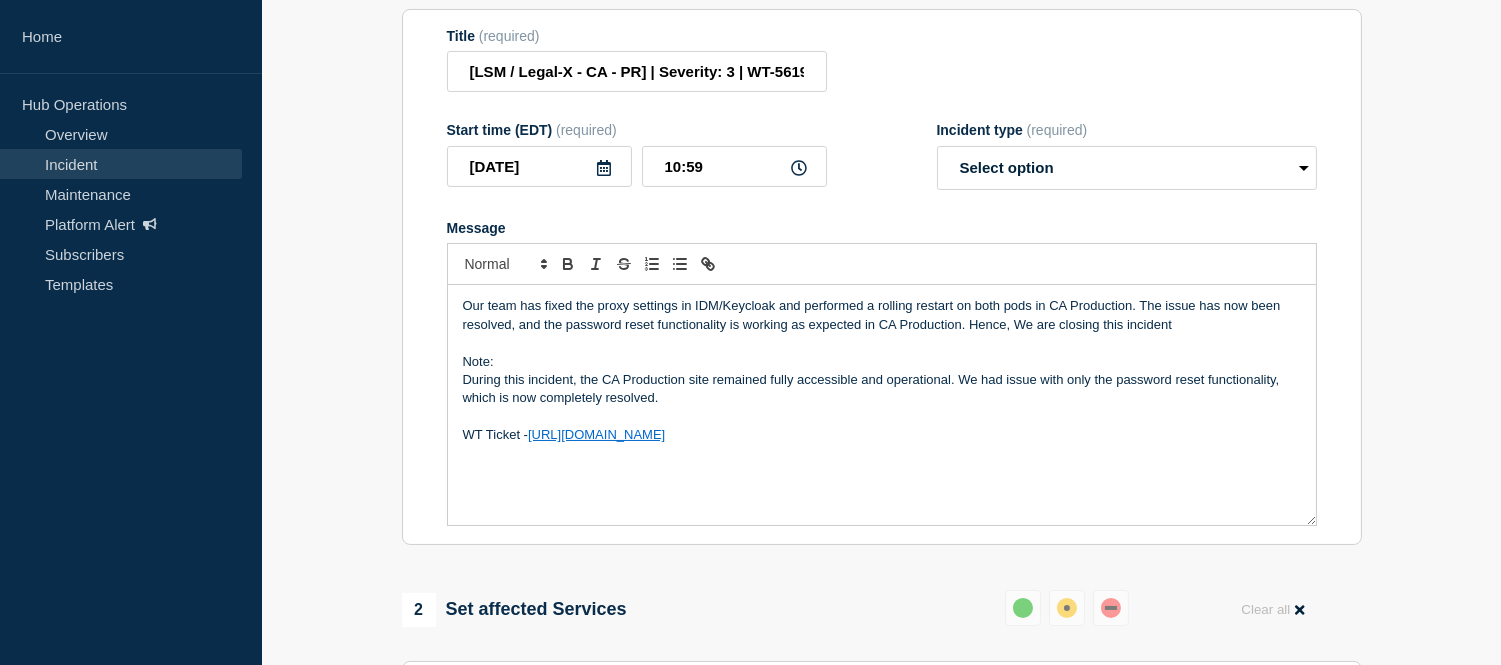 copy on "Our team has fixed the proxy settings in IDM/Keycloak and performed a rolling restart on both pods in CA Production. The issue has now been resolved, and the password reset functionality is working as expected in CA Production. Hence, We are closing this incident Note: During this incident, the CA Production site remained fully accessible and operational. We had issue with only the password reset functionality, which is now completely resolved. WT Ticket -  https://jira.bottomline.tech/browse/WT-56190" 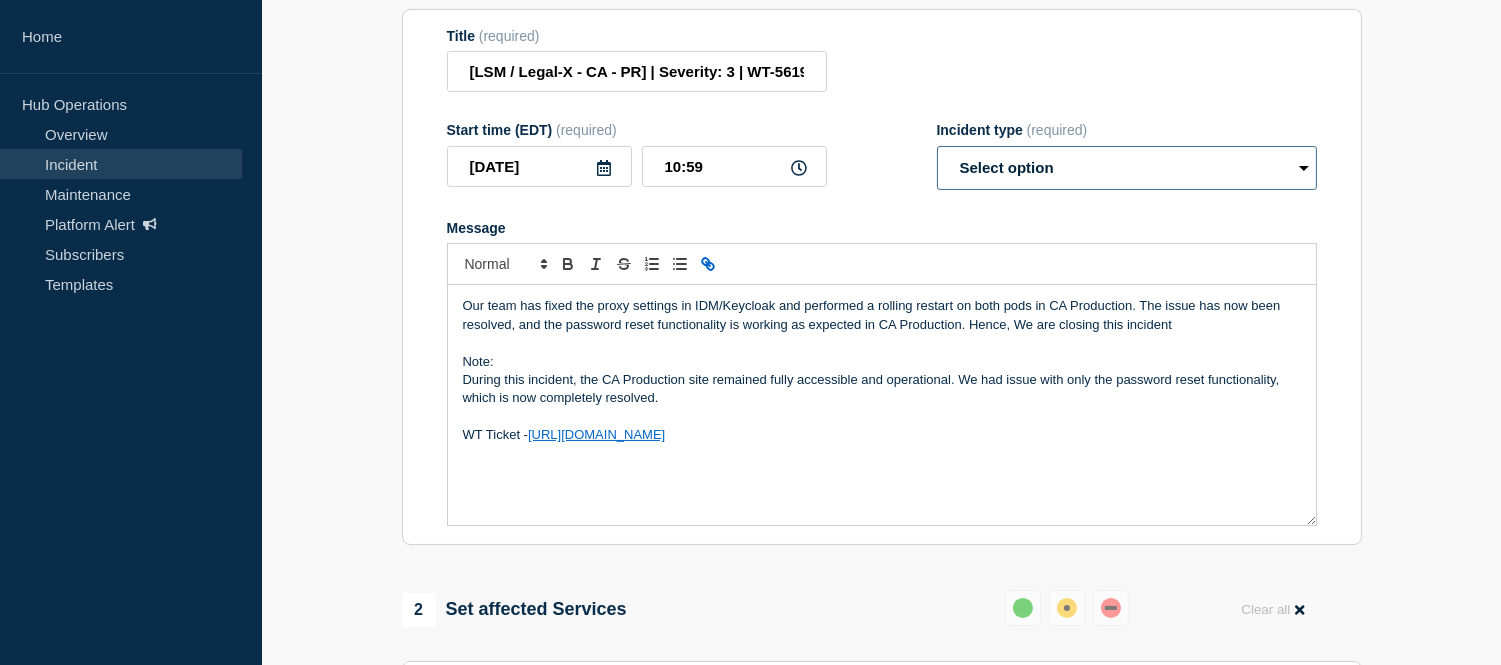 click on "Select option Investigating Identified Monitoring Resolved" at bounding box center (1127, 168) 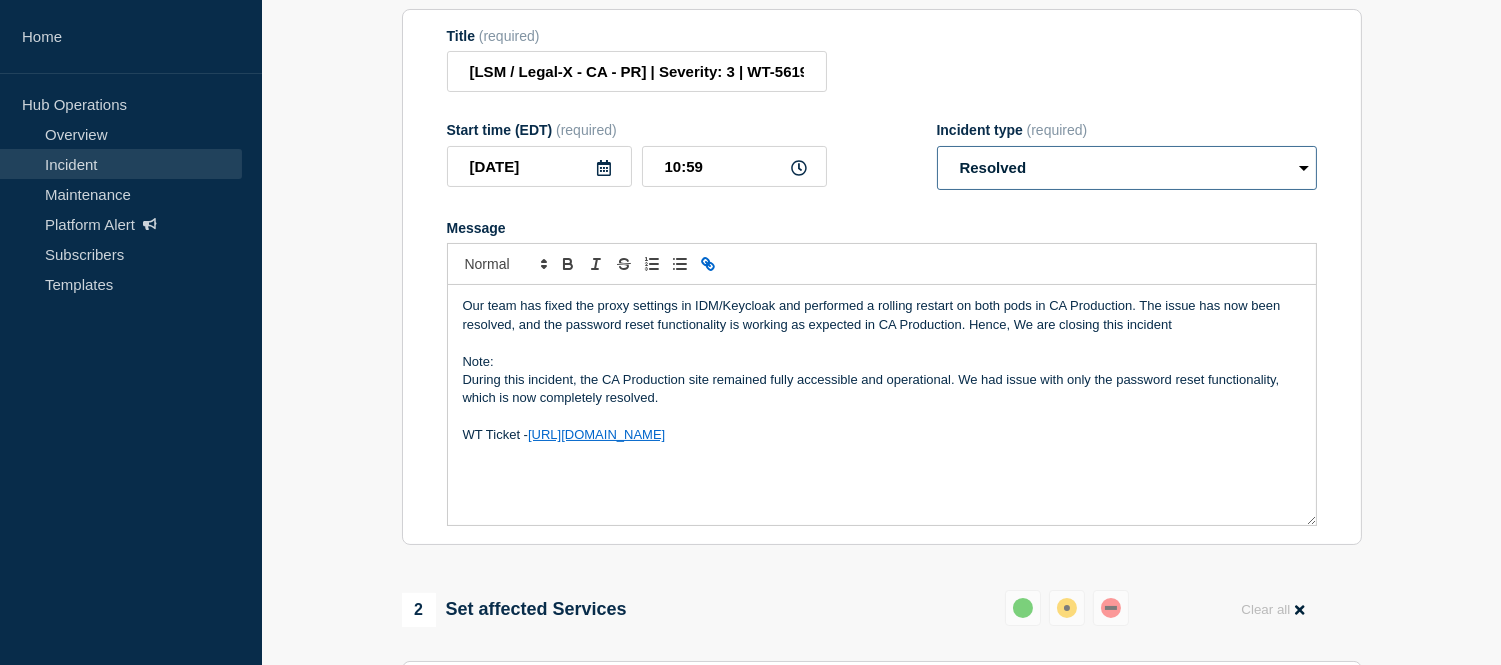 click on "Select option Investigating Identified Monitoring Resolved" at bounding box center [1127, 168] 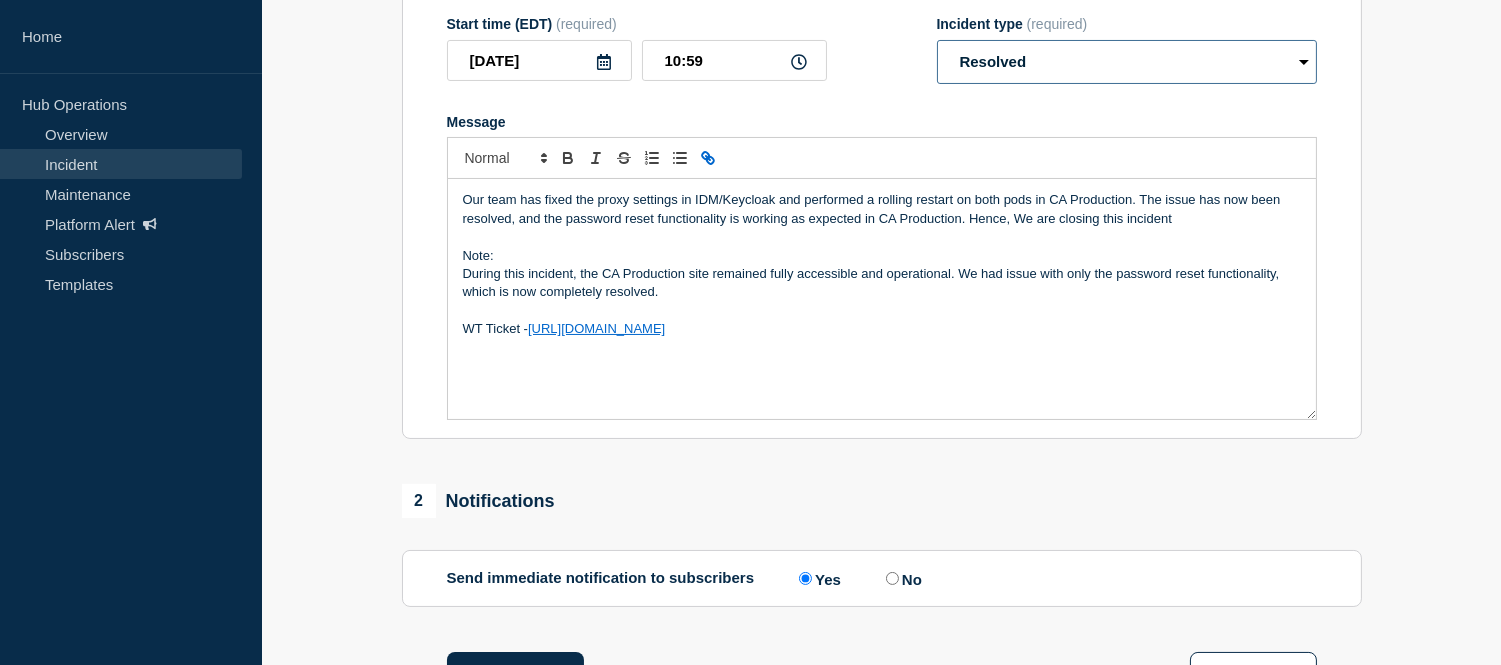 scroll, scrollTop: 376, scrollLeft: 0, axis: vertical 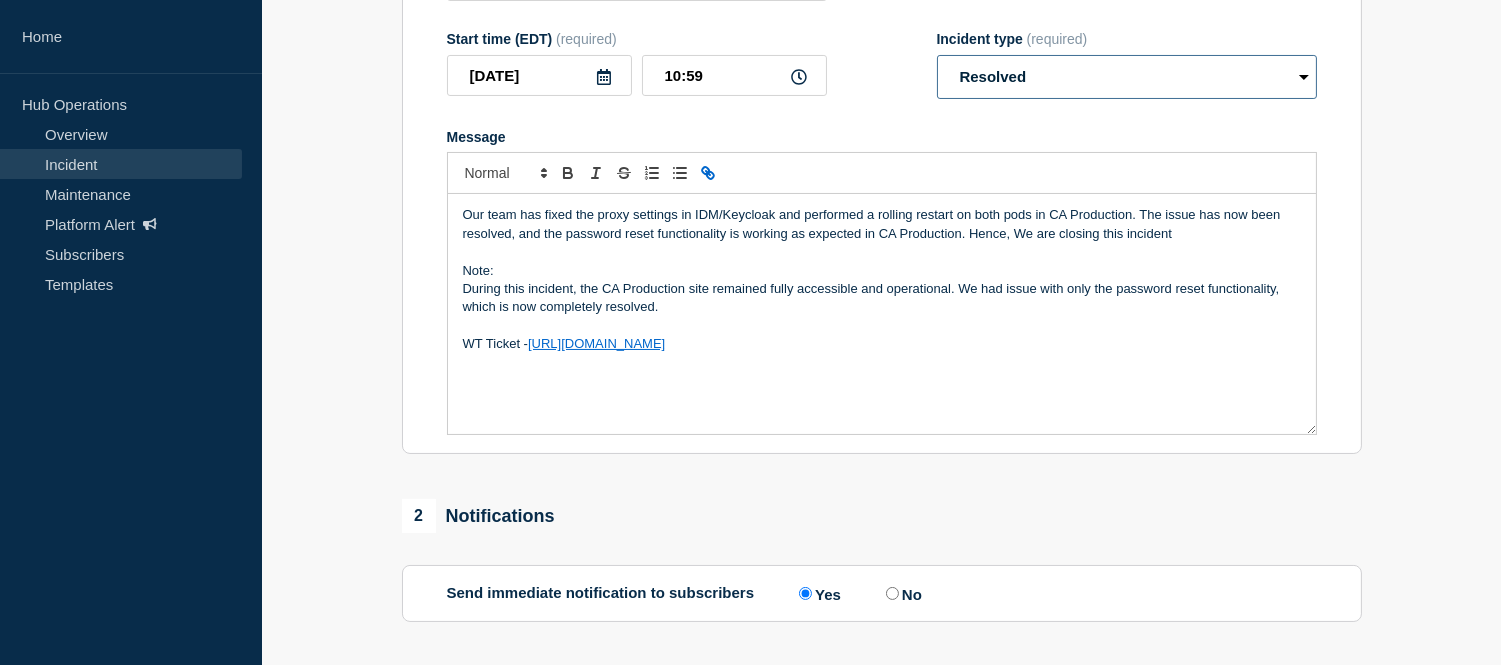 click on "Select option Investigating Identified Monitoring Resolved" at bounding box center [1127, 77] 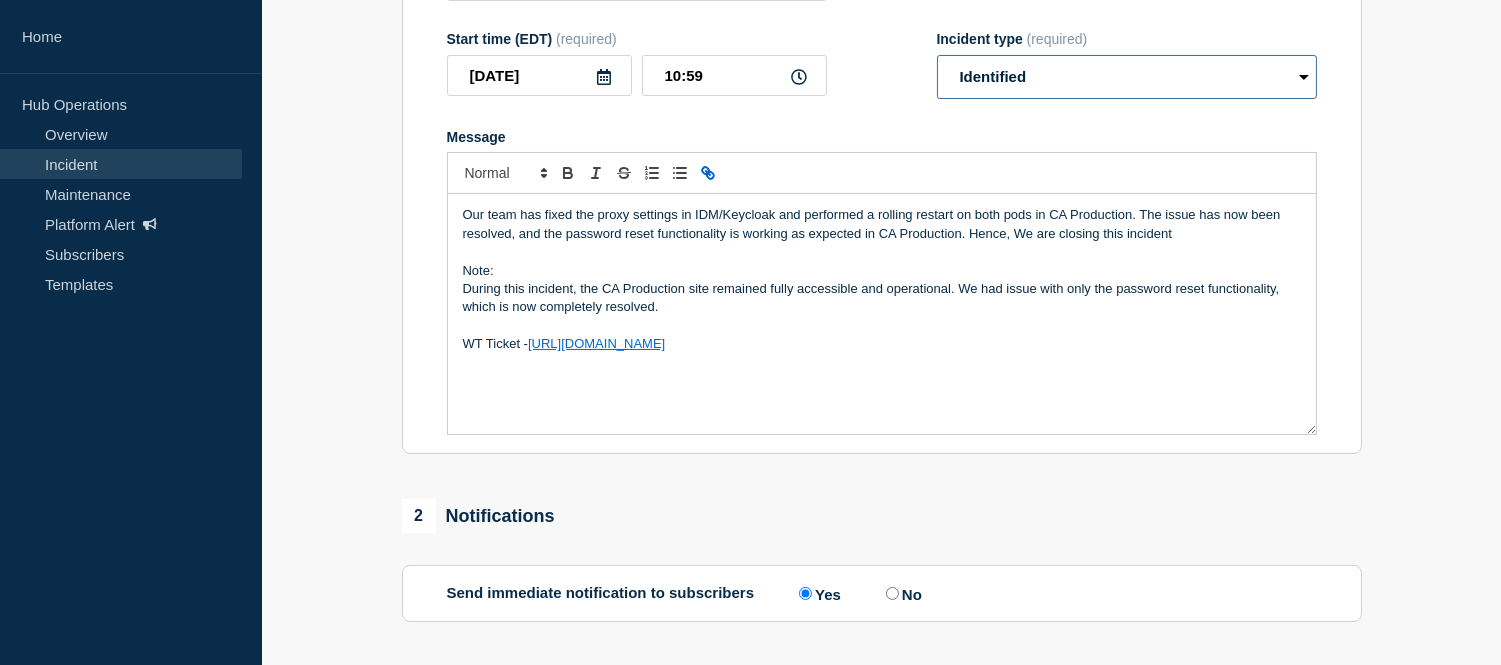 click on "Select option Investigating Identified Monitoring Resolved" at bounding box center [1127, 77] 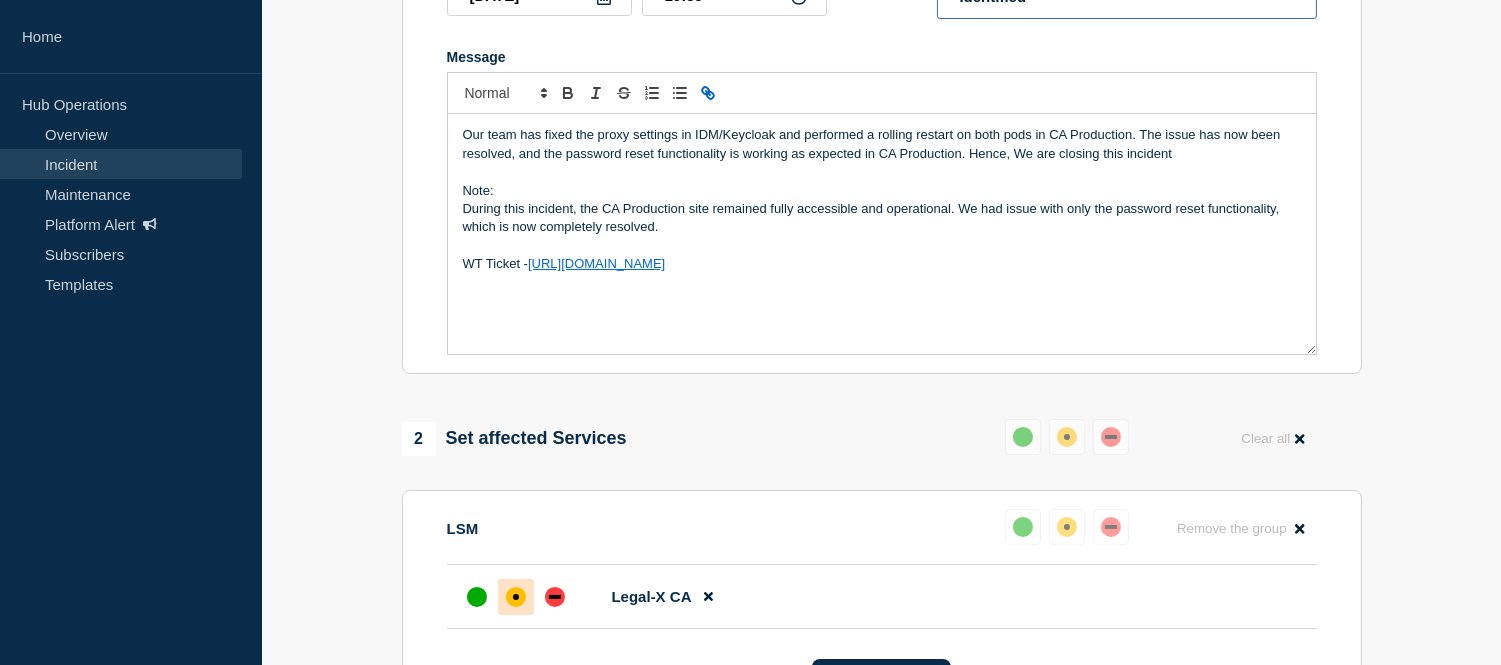 scroll, scrollTop: 451, scrollLeft: 0, axis: vertical 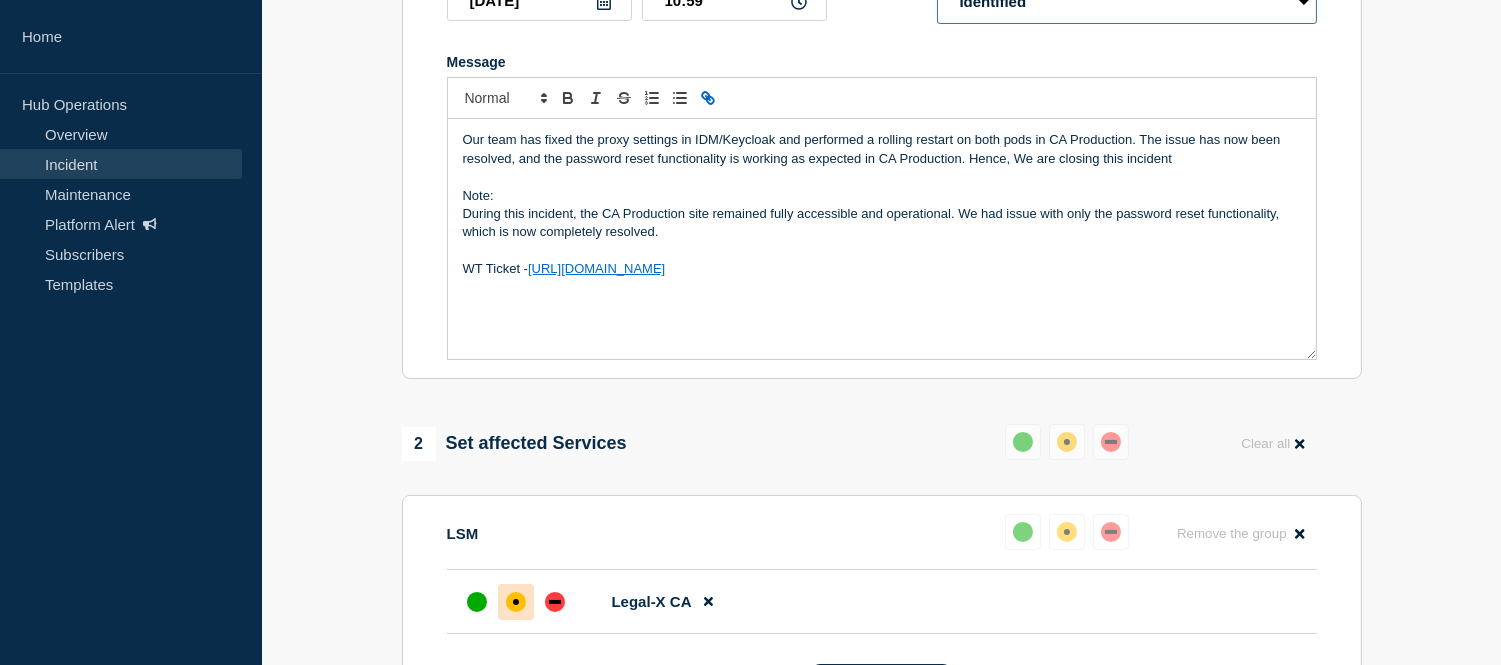 drag, startPoint x: 1104, startPoint y: 41, endPoint x: 1136, endPoint y: 65, distance: 40 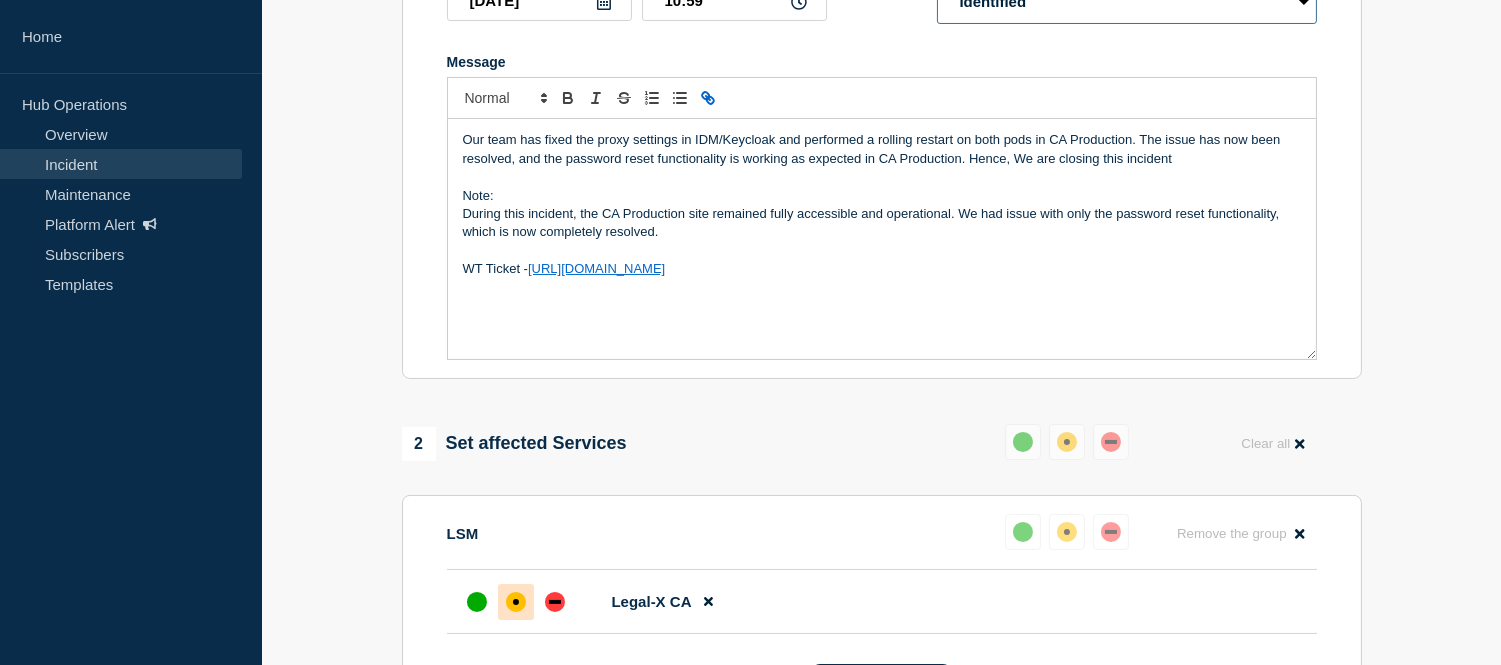 select on "resolved" 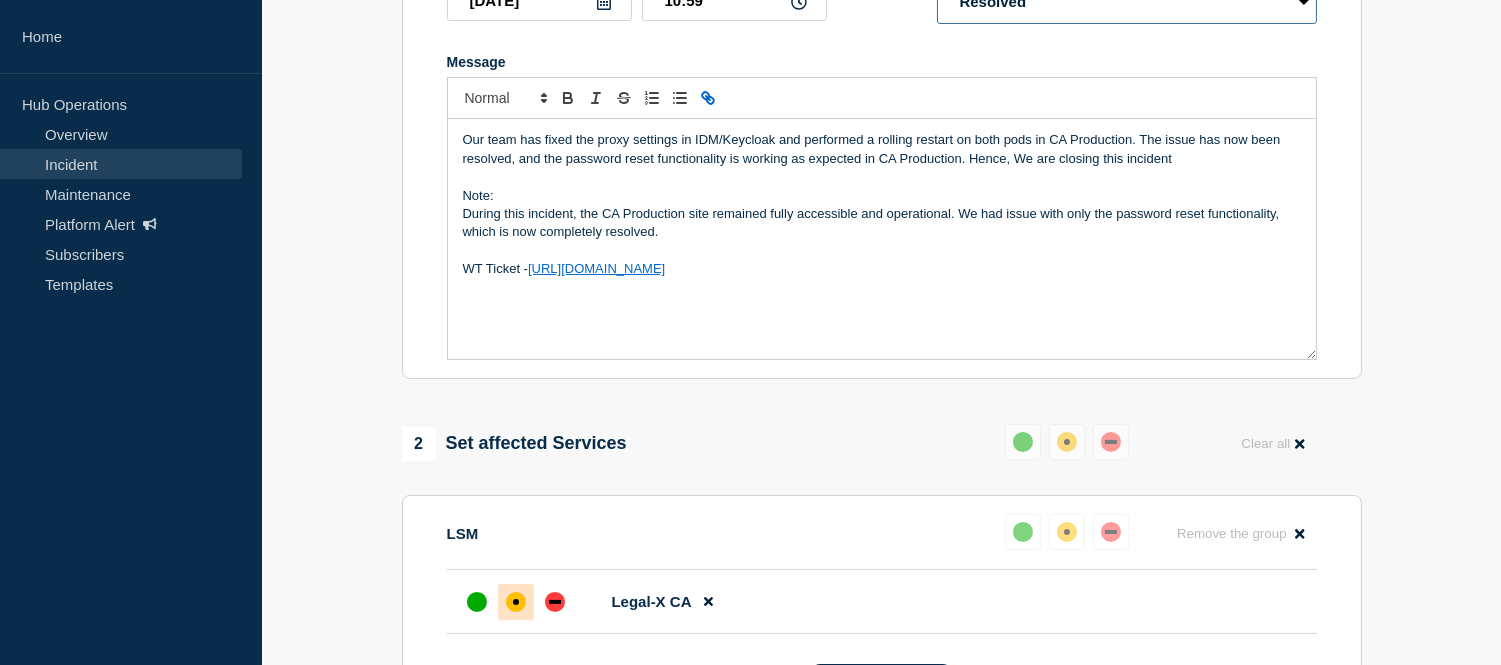 click on "Select option Investigating Identified Monitoring Resolved" at bounding box center (1127, 2) 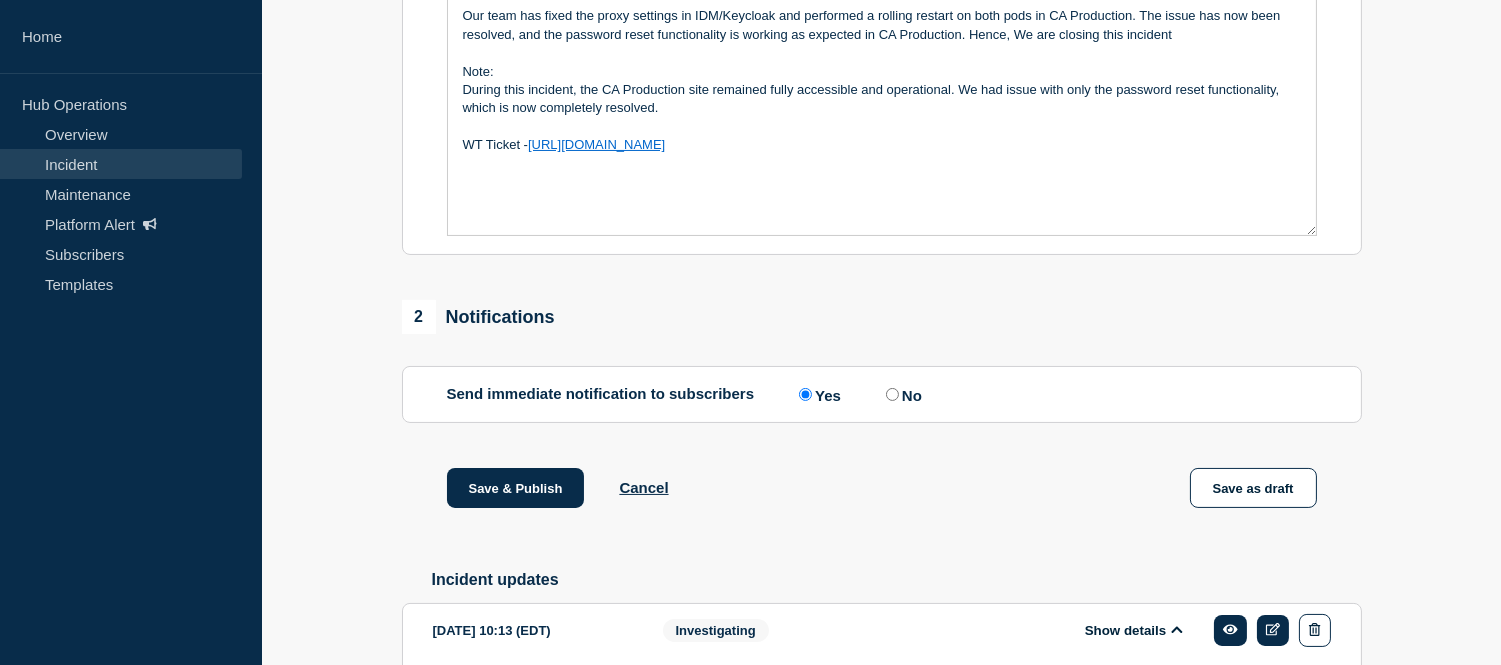 scroll, scrollTop: 603, scrollLeft: 0, axis: vertical 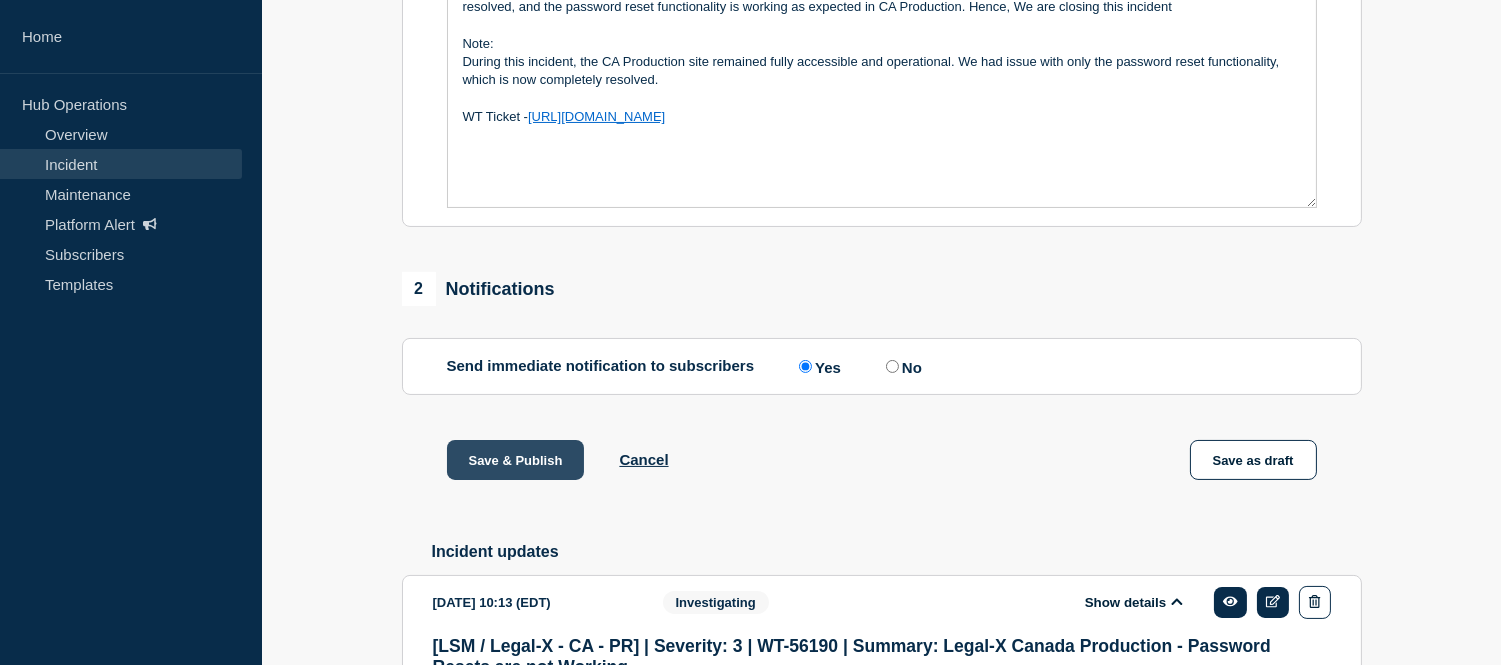 click on "Save & Publish" at bounding box center (516, 460) 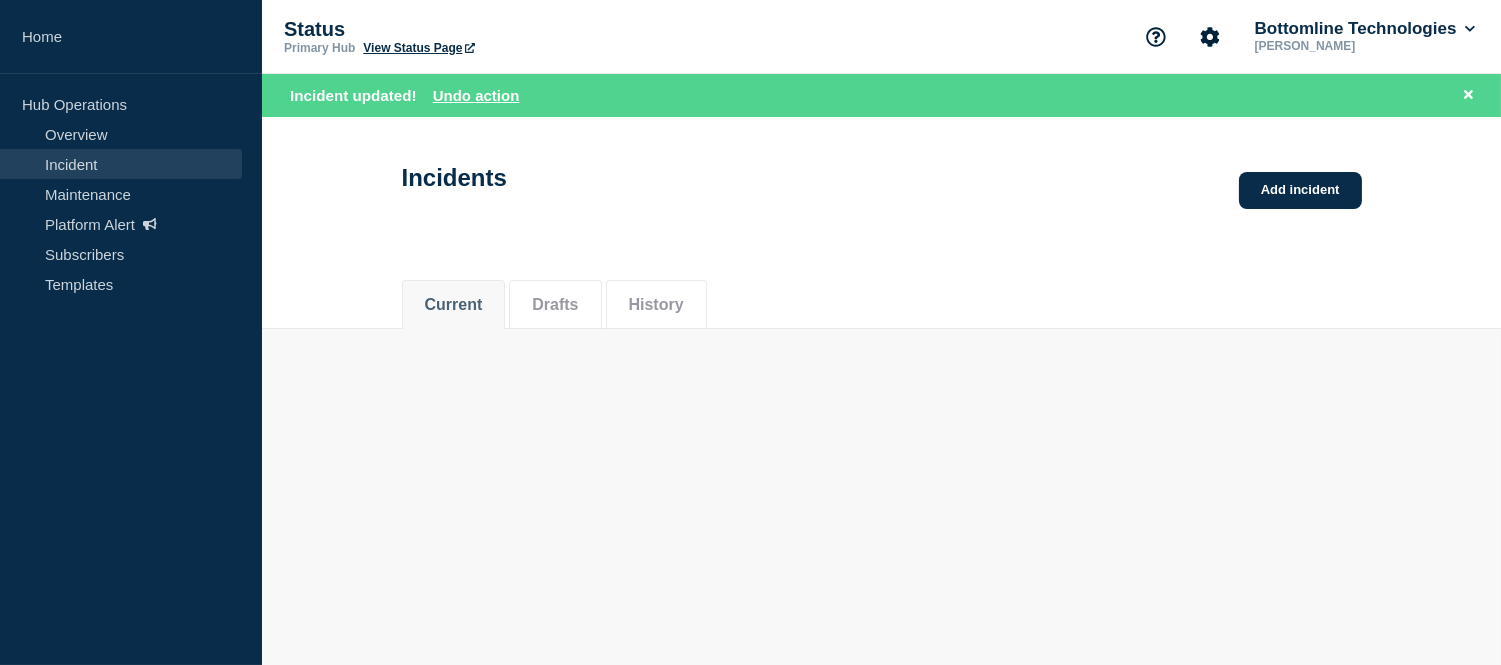 scroll, scrollTop: 0, scrollLeft: 0, axis: both 